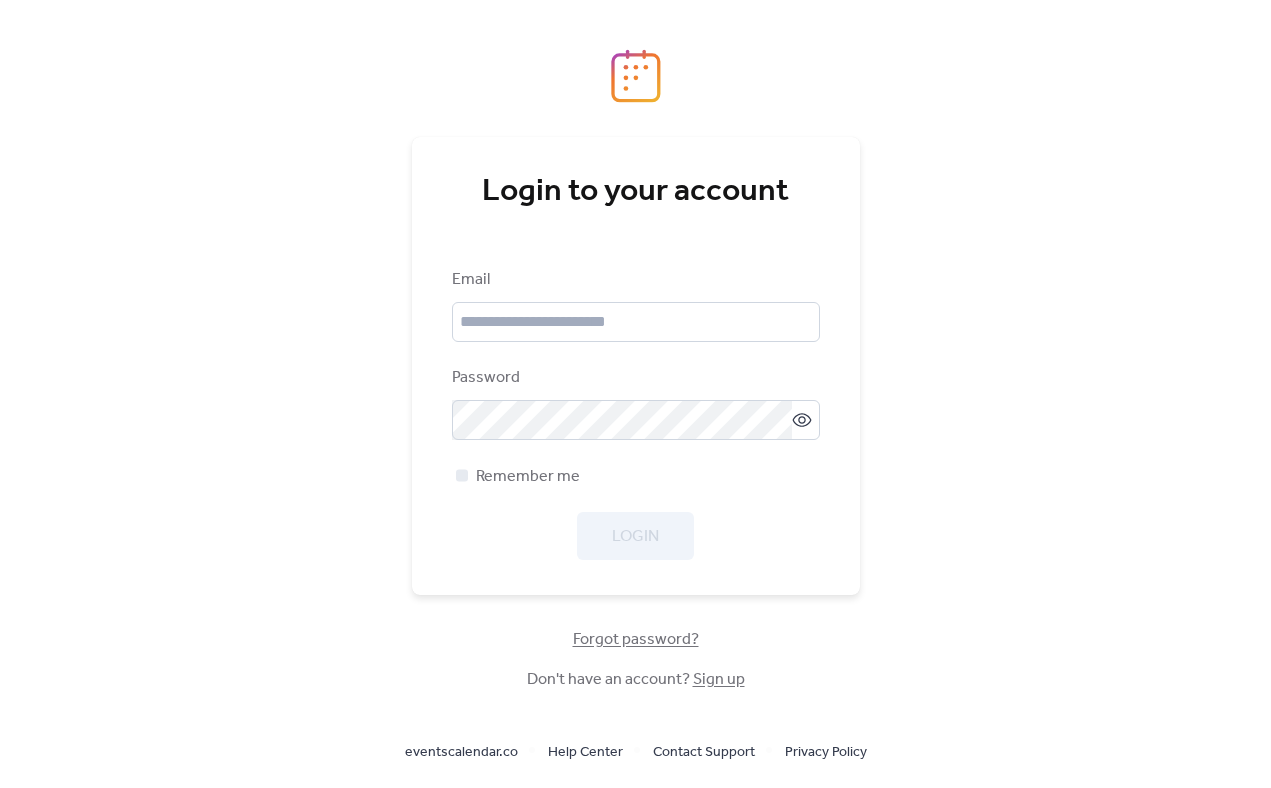 scroll, scrollTop: 0, scrollLeft: 0, axis: both 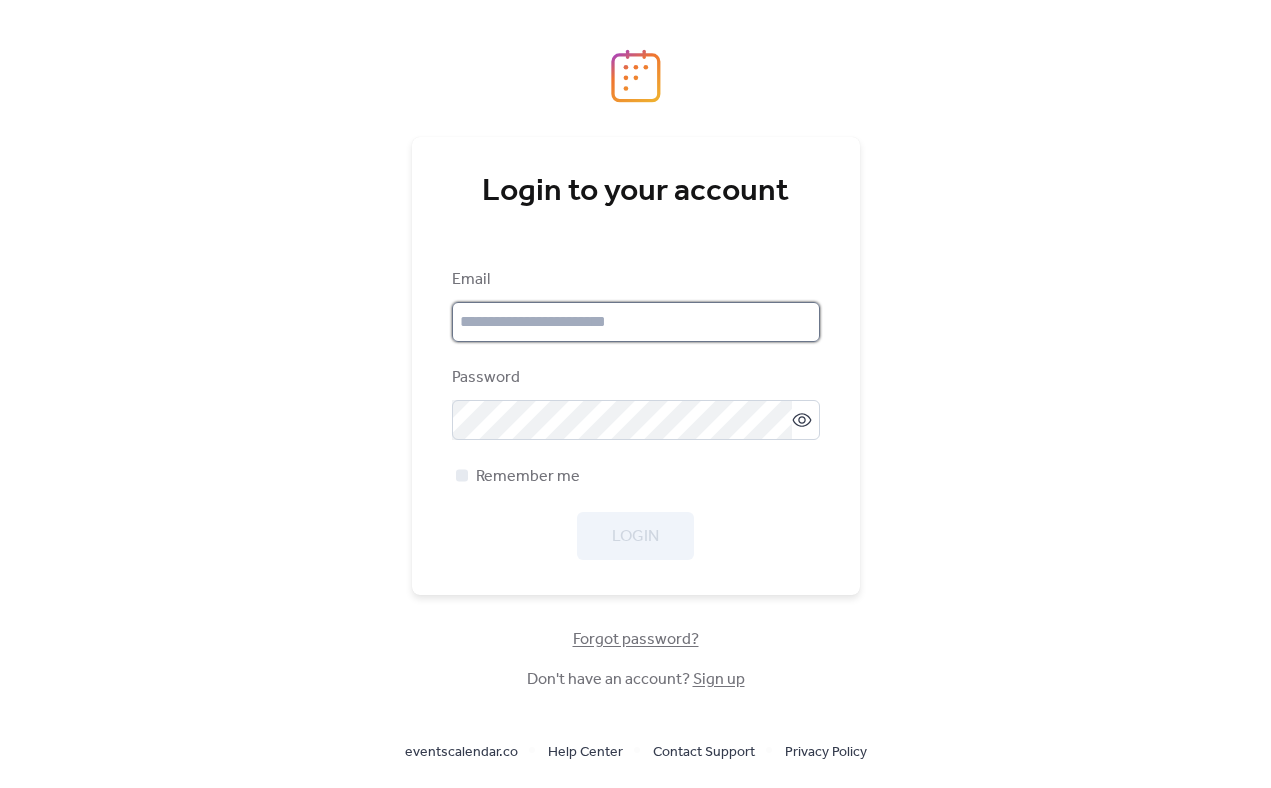 click at bounding box center [636, 322] 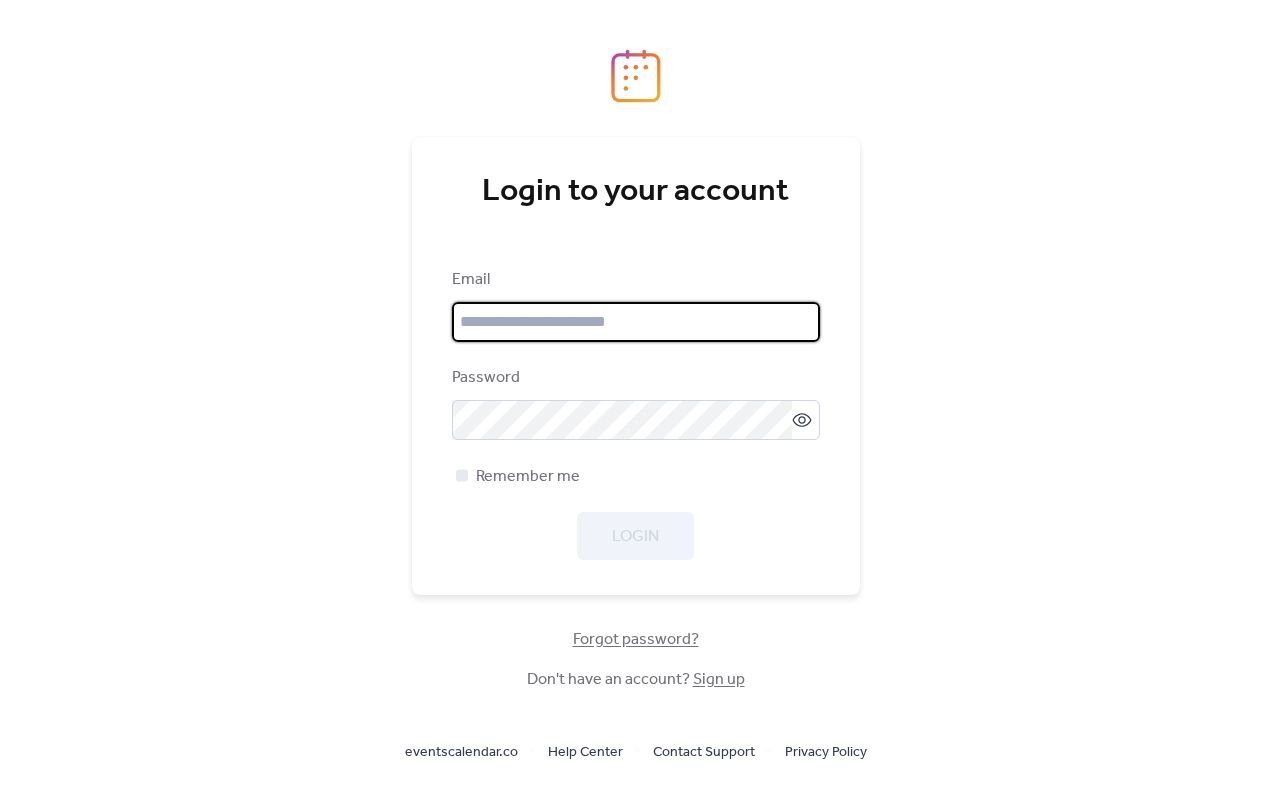 type on "**********" 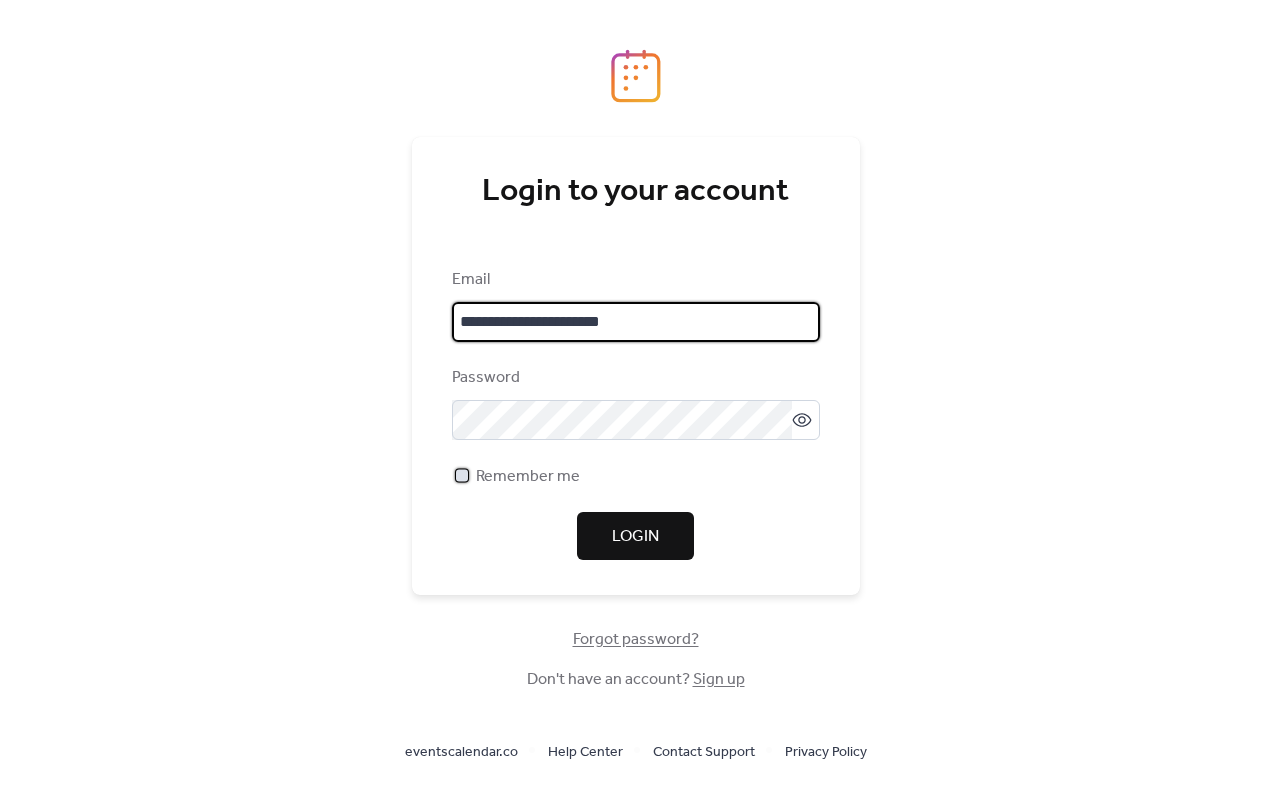 click on "Remember me" at bounding box center [528, 477] 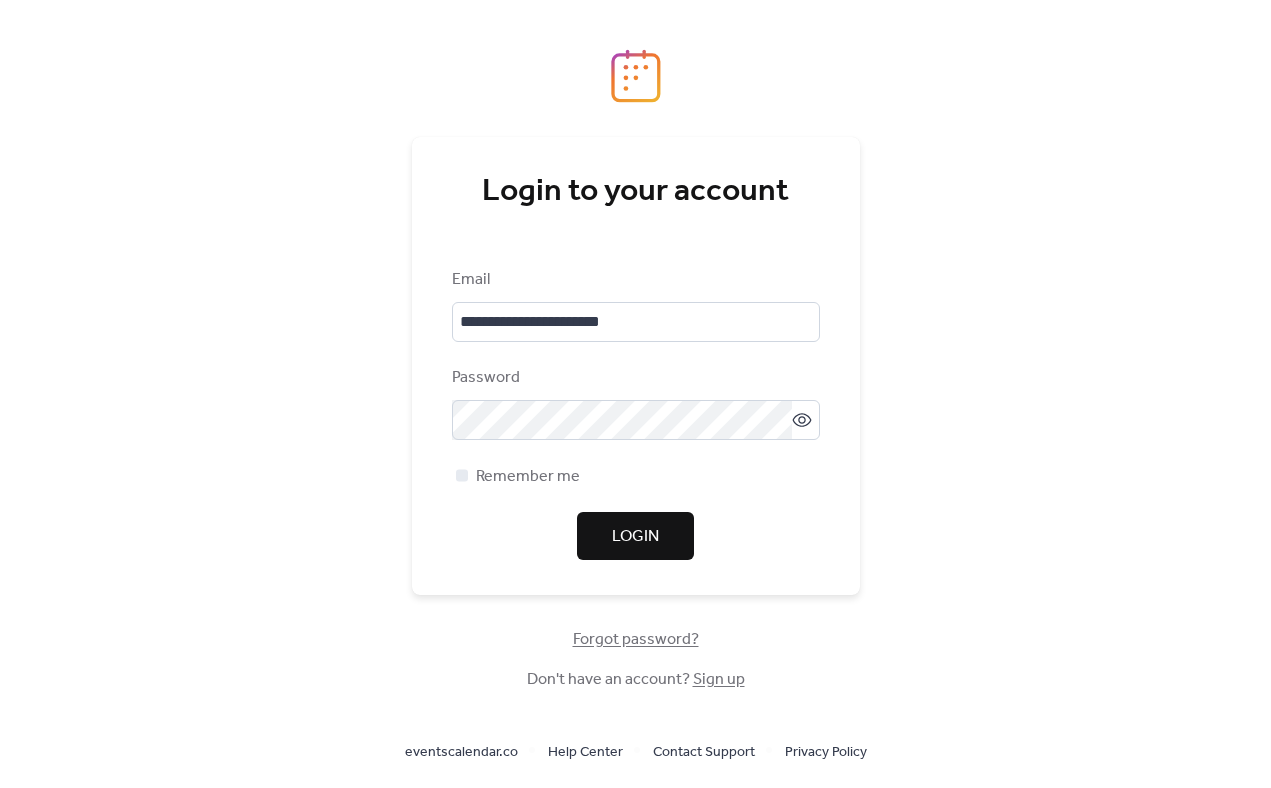 click on "Login" at bounding box center (635, 537) 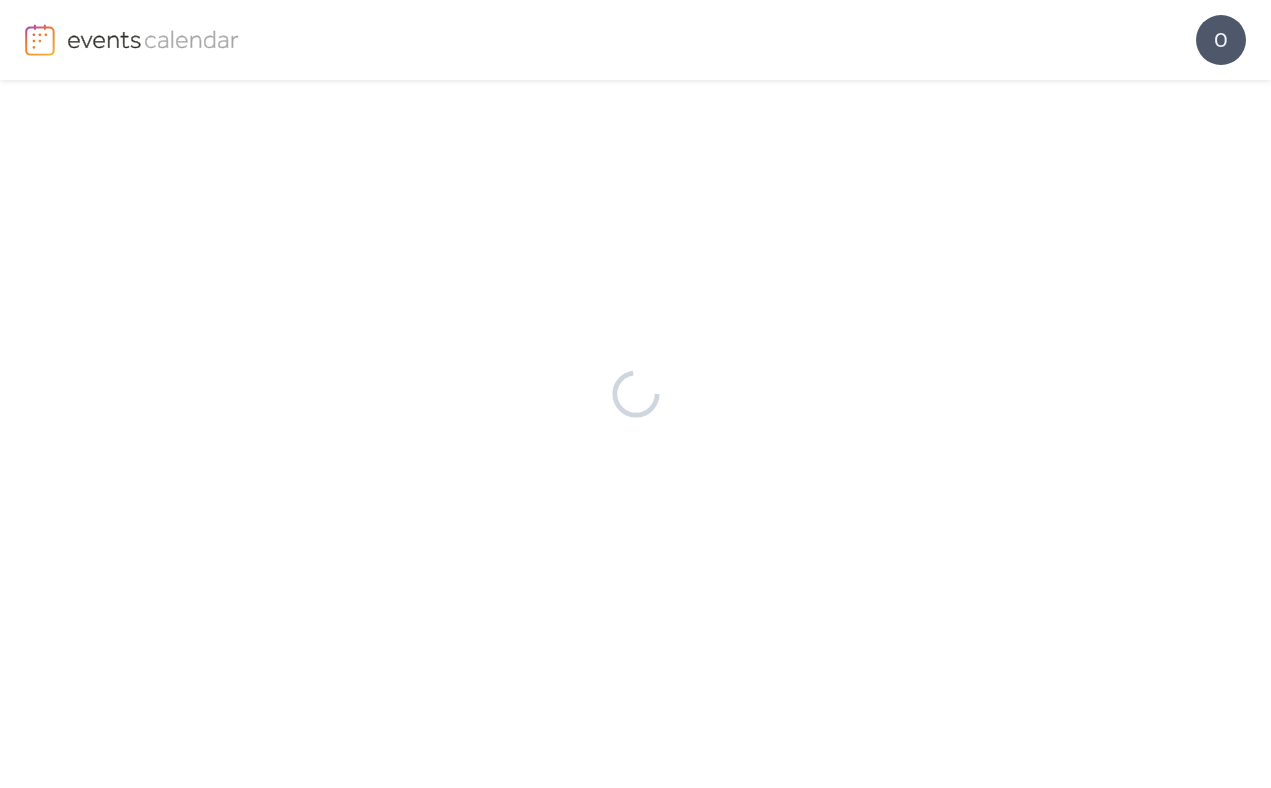 scroll, scrollTop: 0, scrollLeft: 0, axis: both 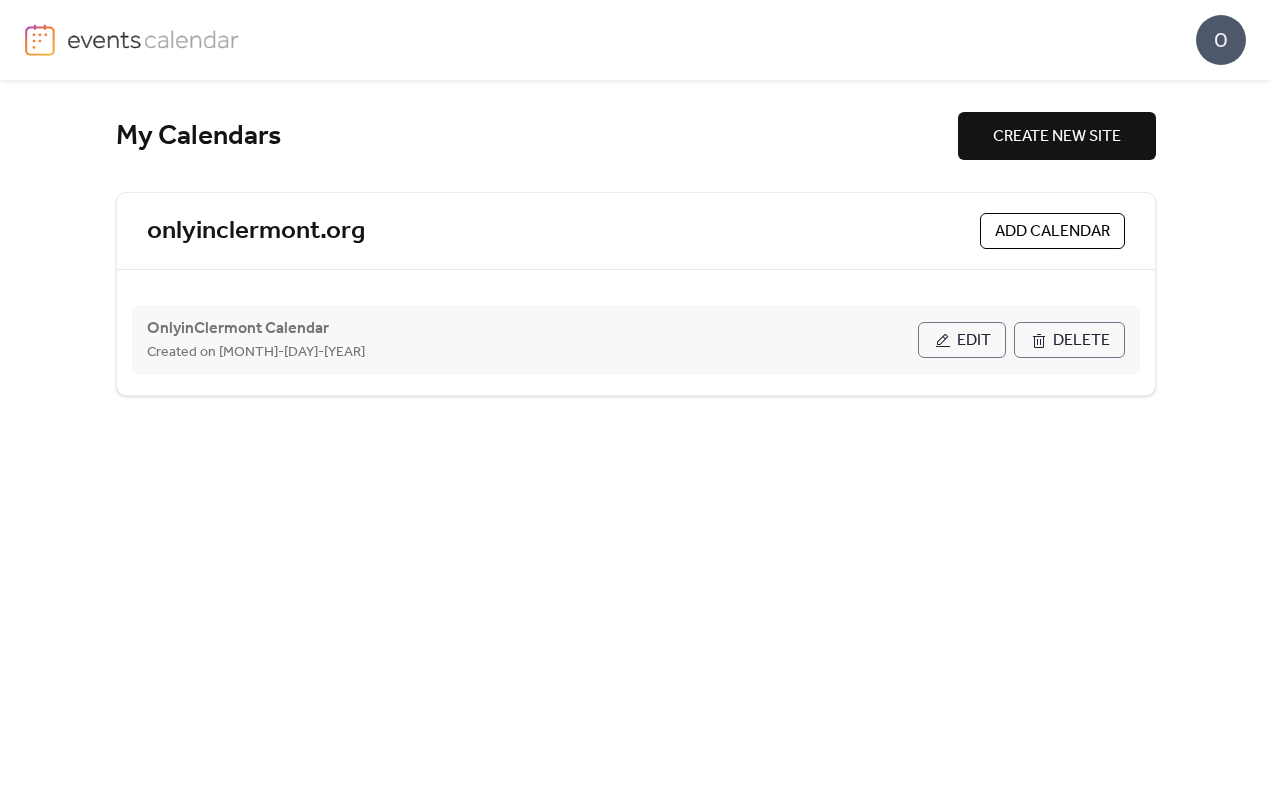 click on "Edit" at bounding box center (974, 341) 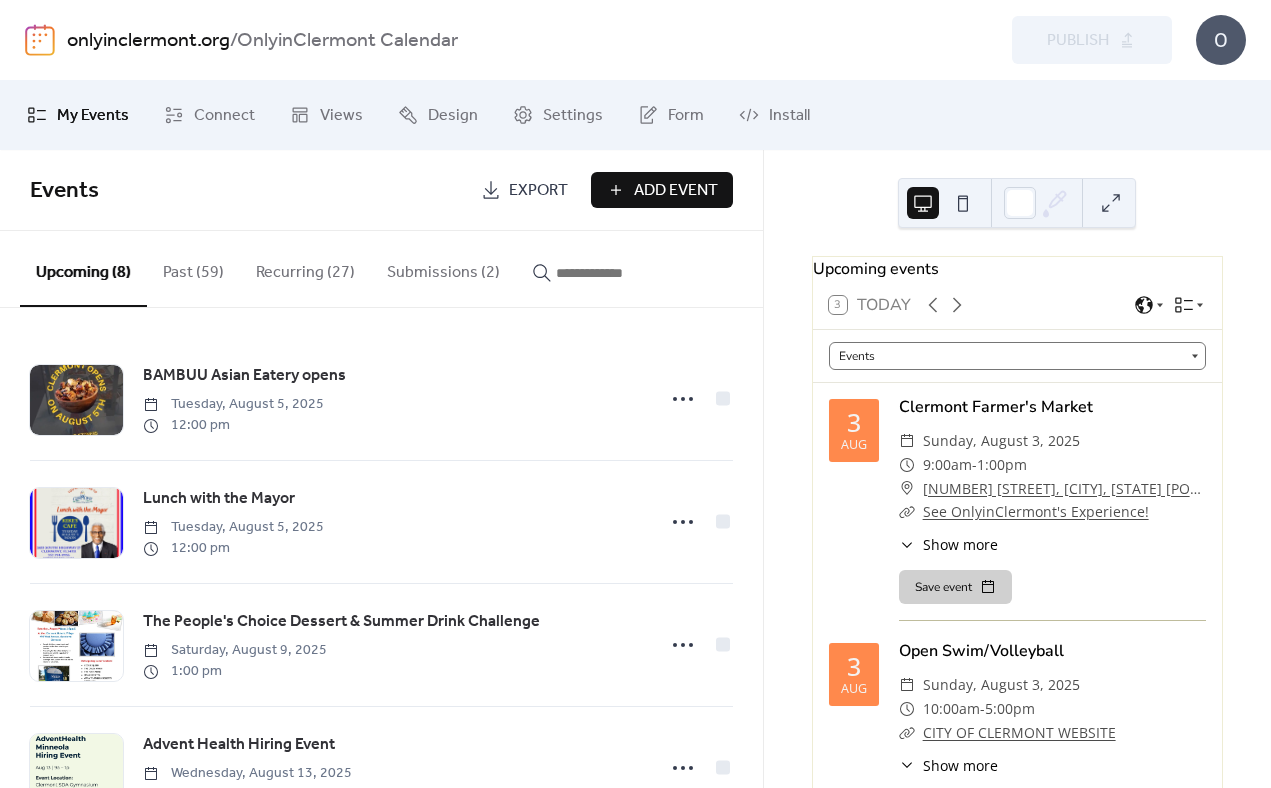 click on "Add Event" at bounding box center (662, 190) 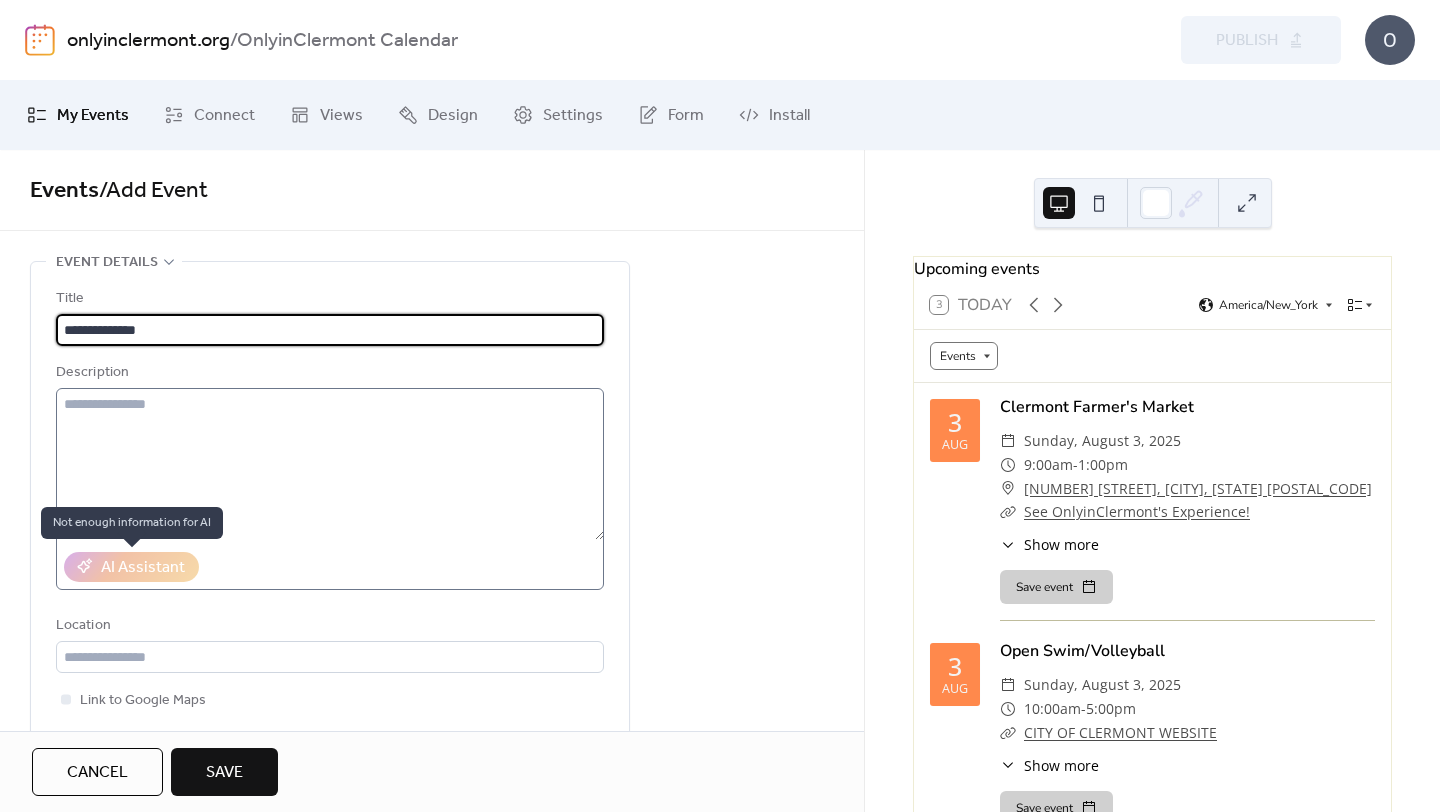 type on "**********" 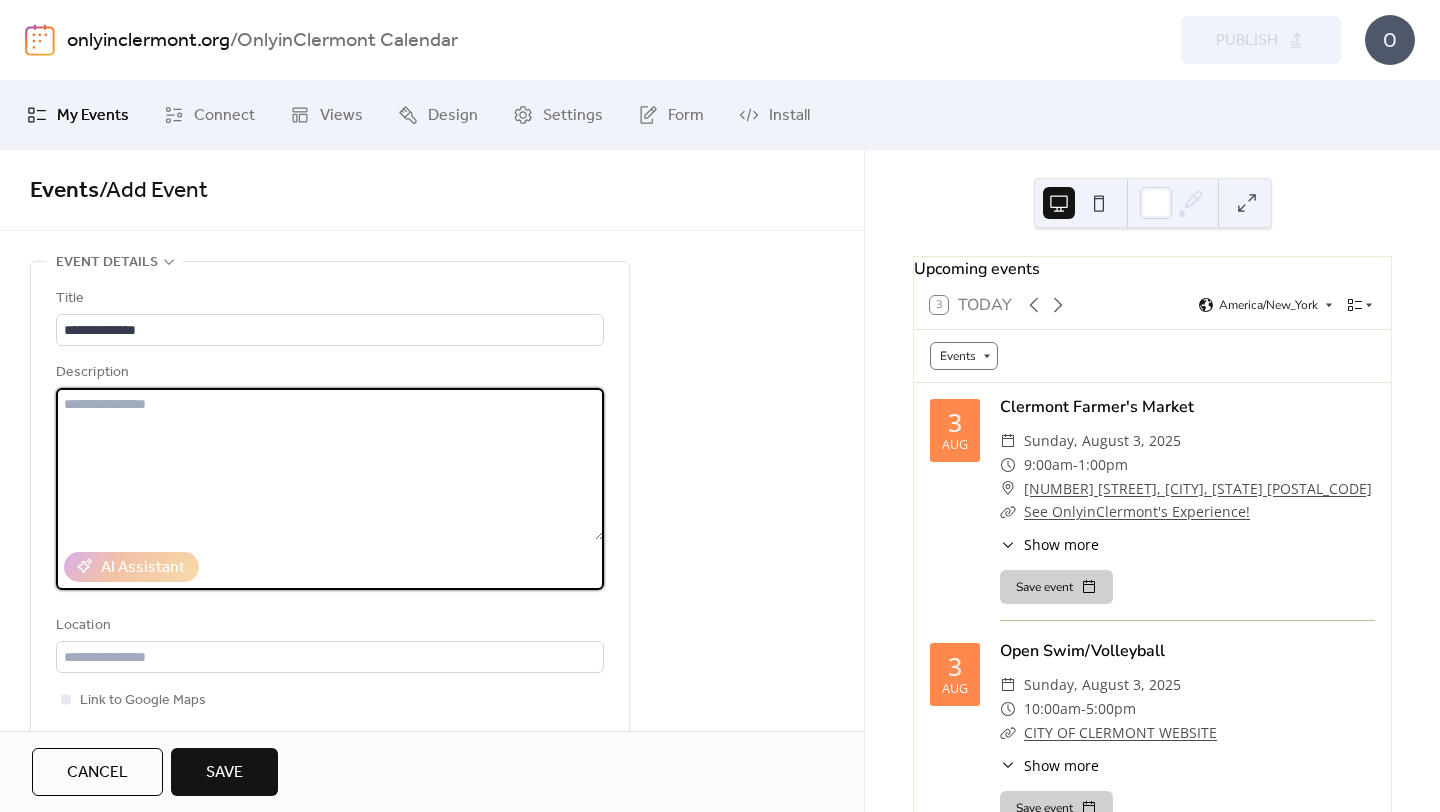 click at bounding box center [330, 464] 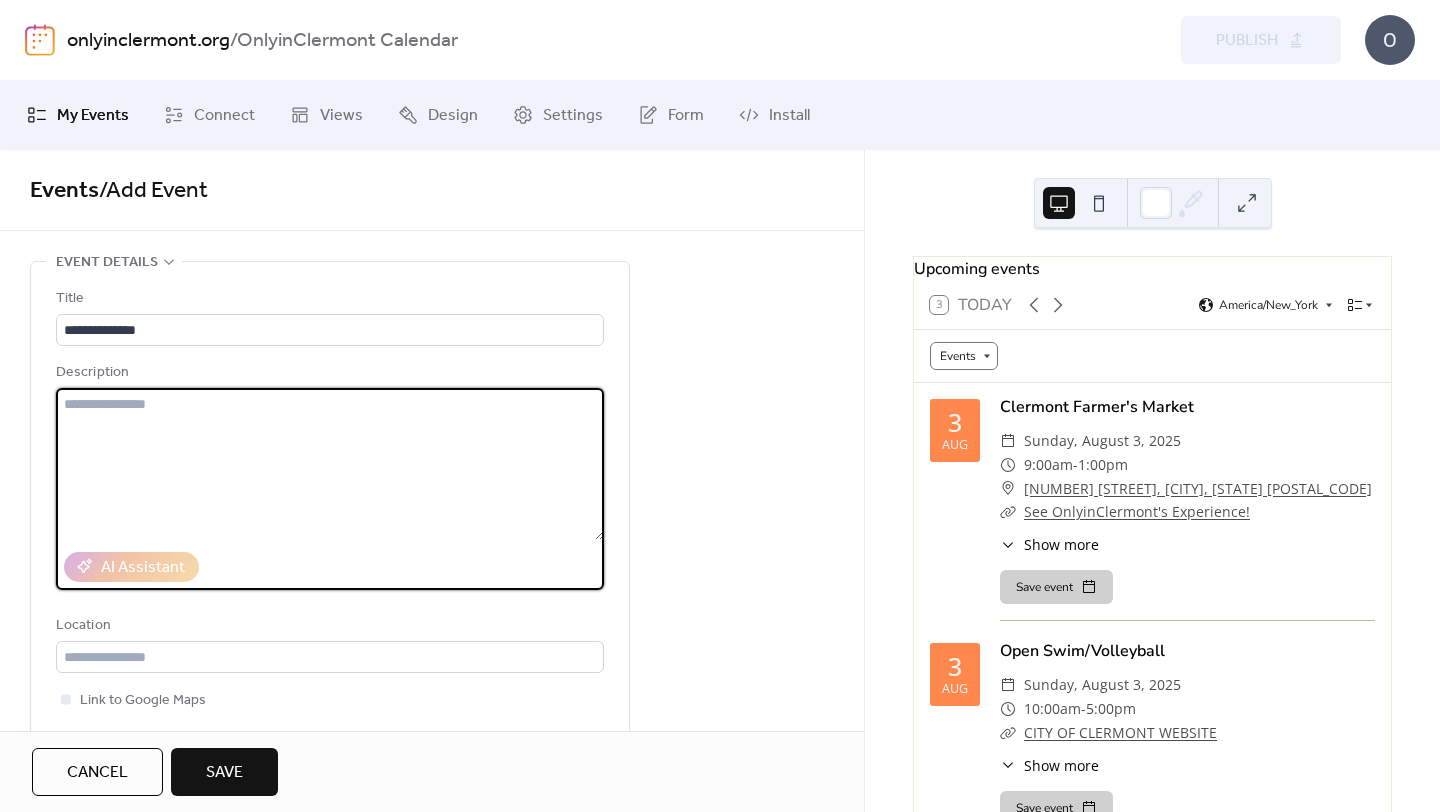 paste on "**********" 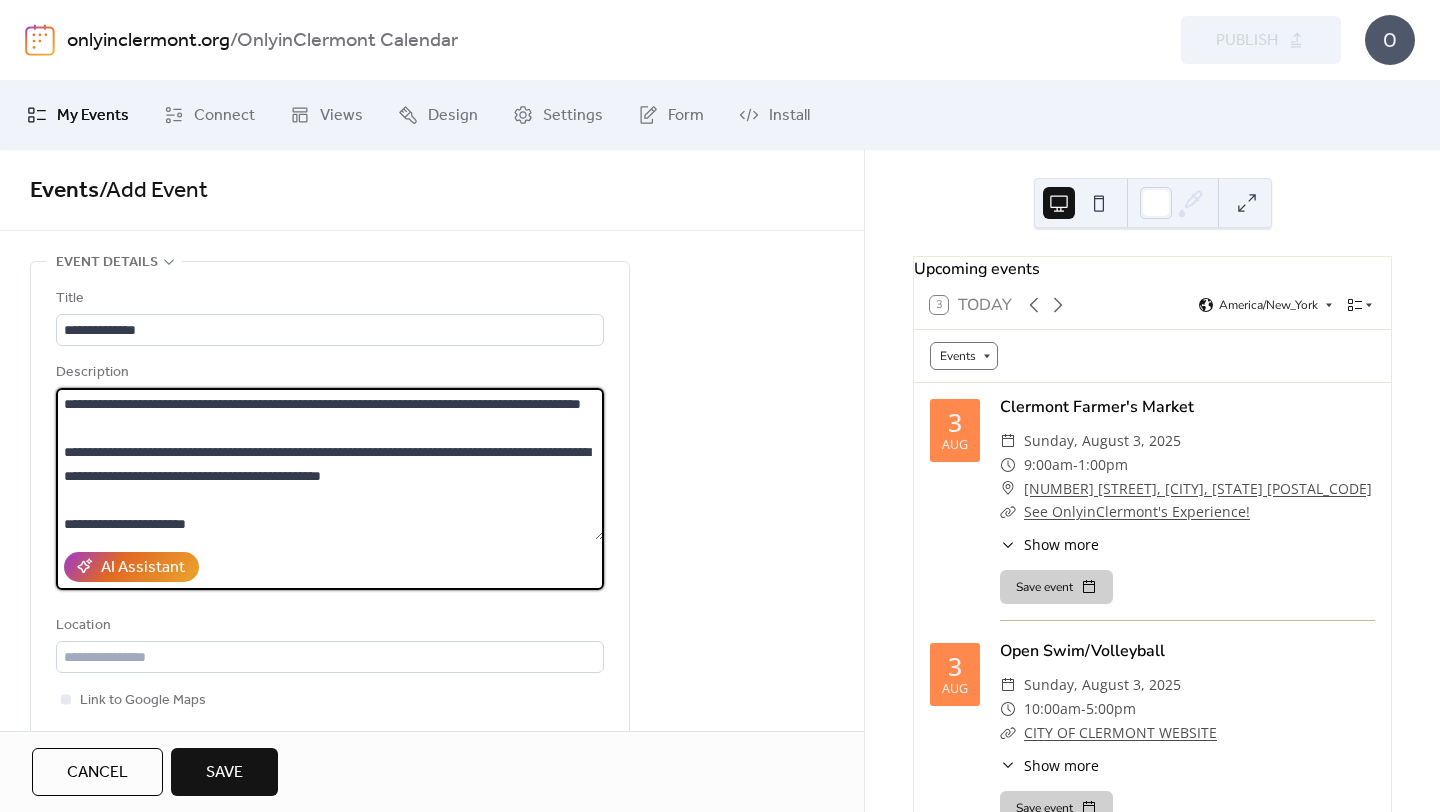 scroll, scrollTop: 248, scrollLeft: 0, axis: vertical 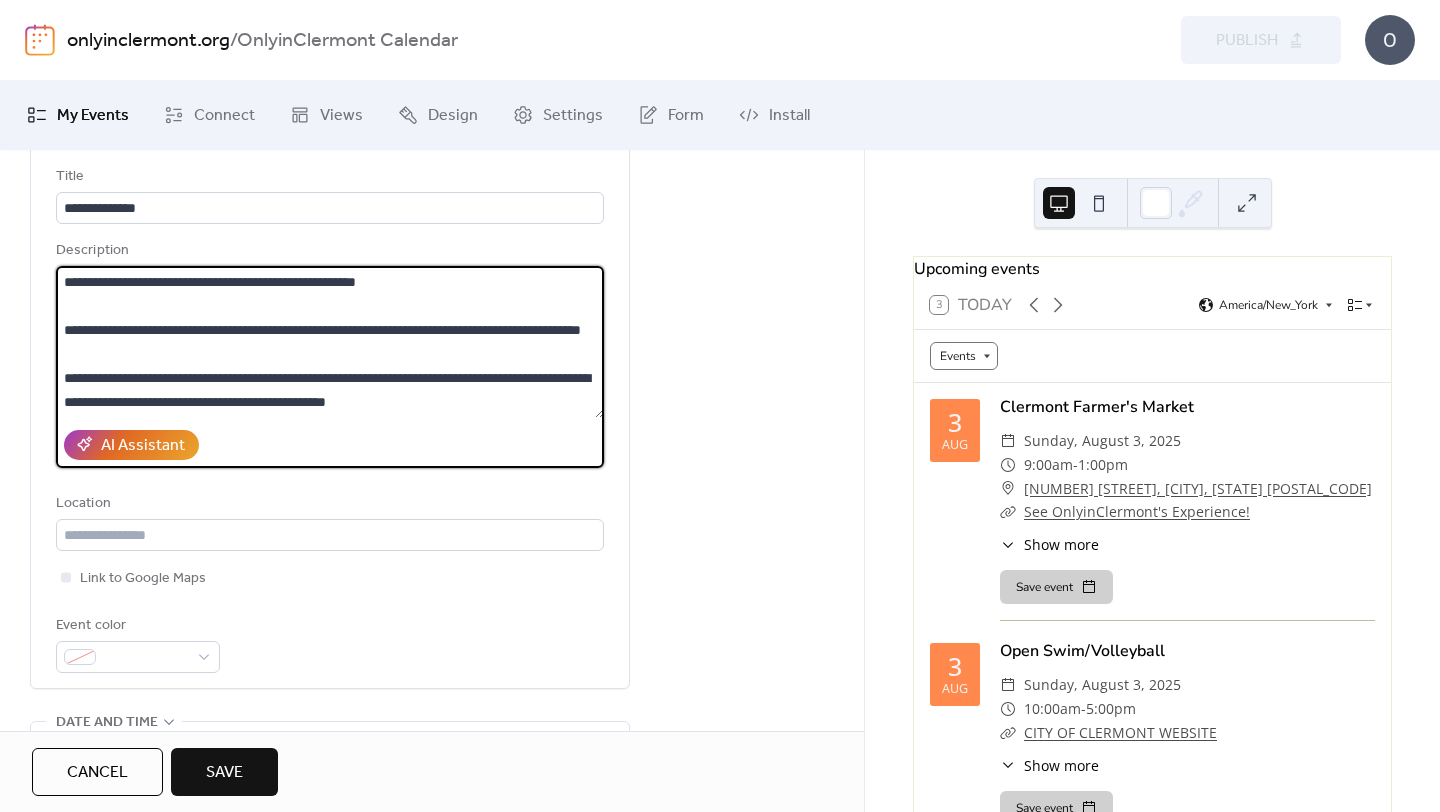 type on "**********" 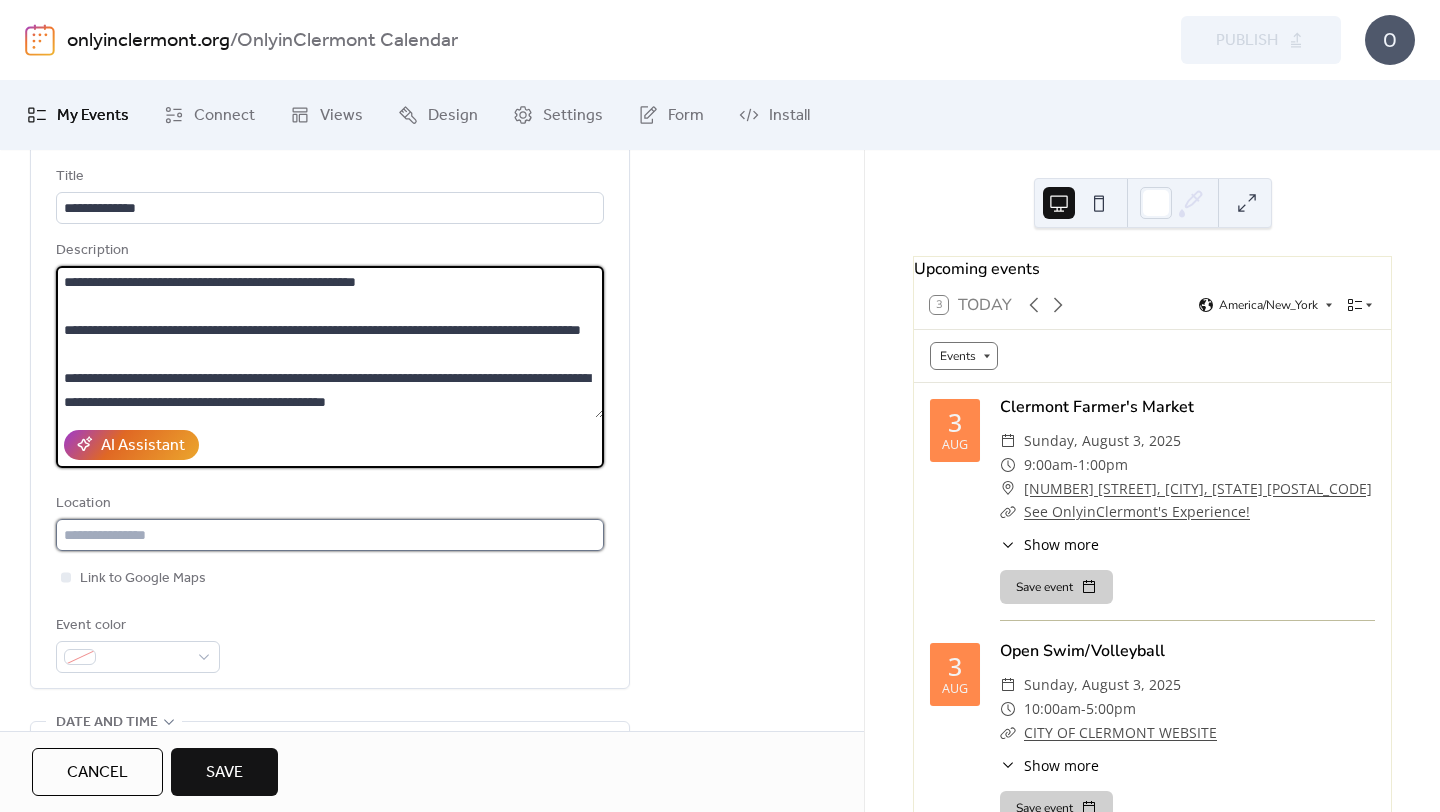click at bounding box center (330, 535) 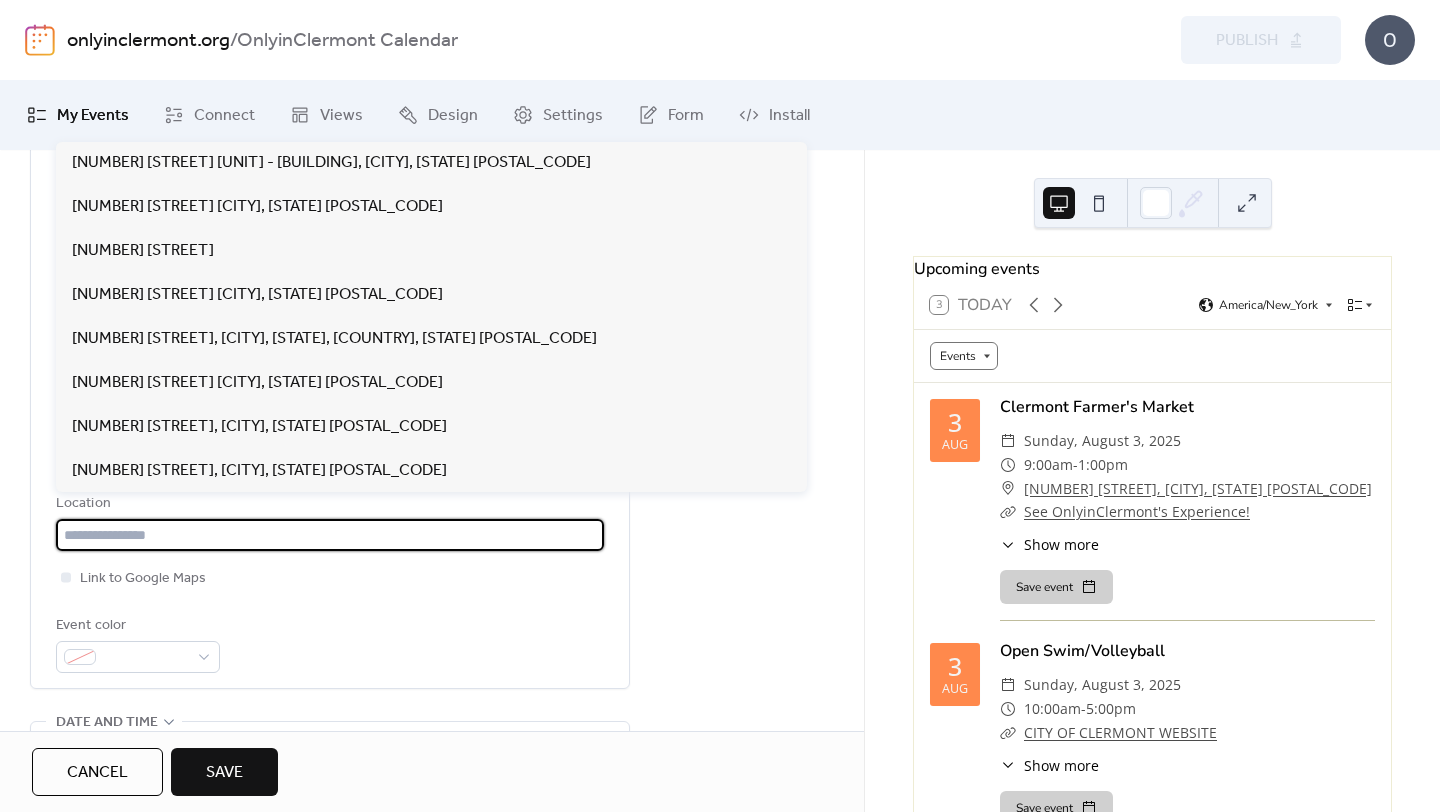 paste on "**********" 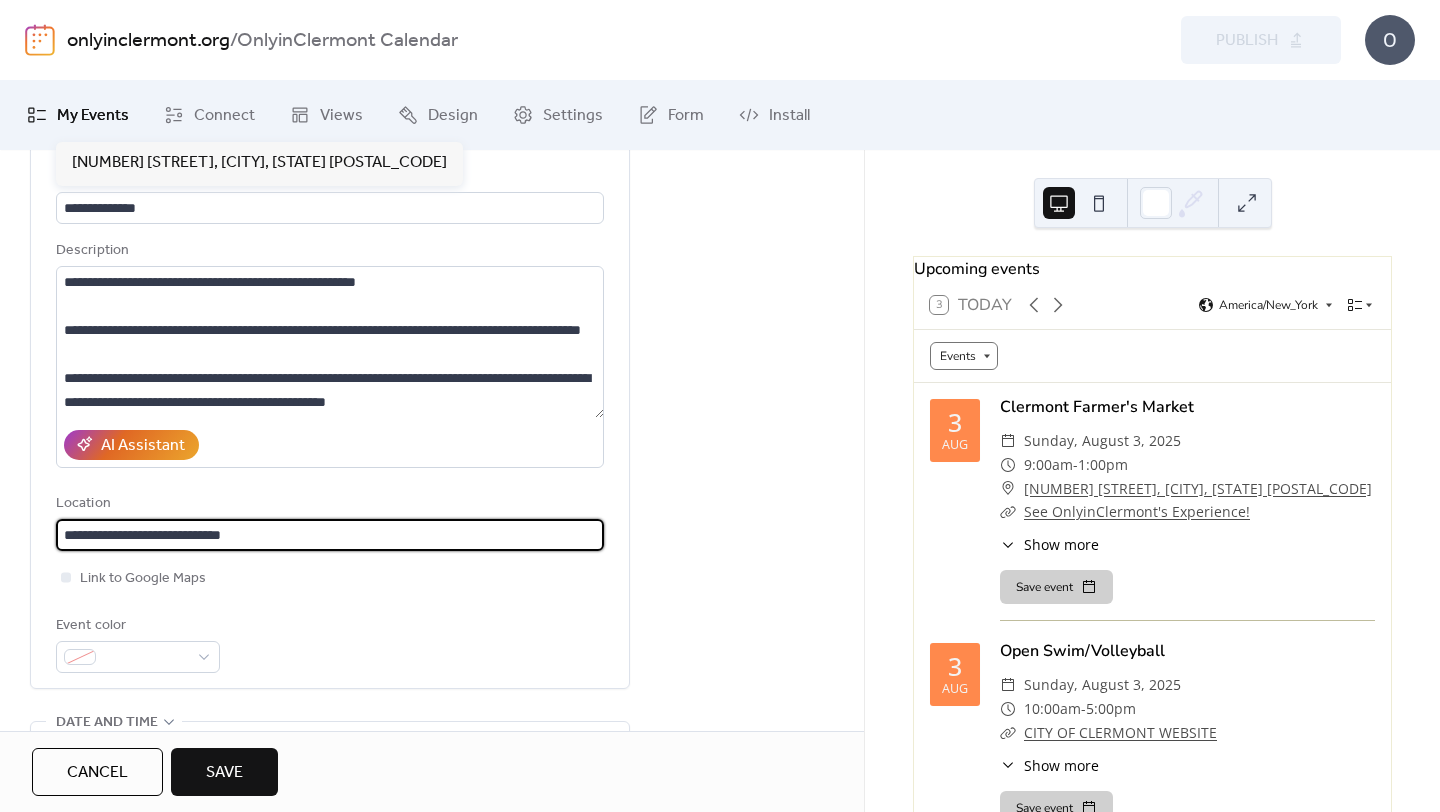 type on "**********" 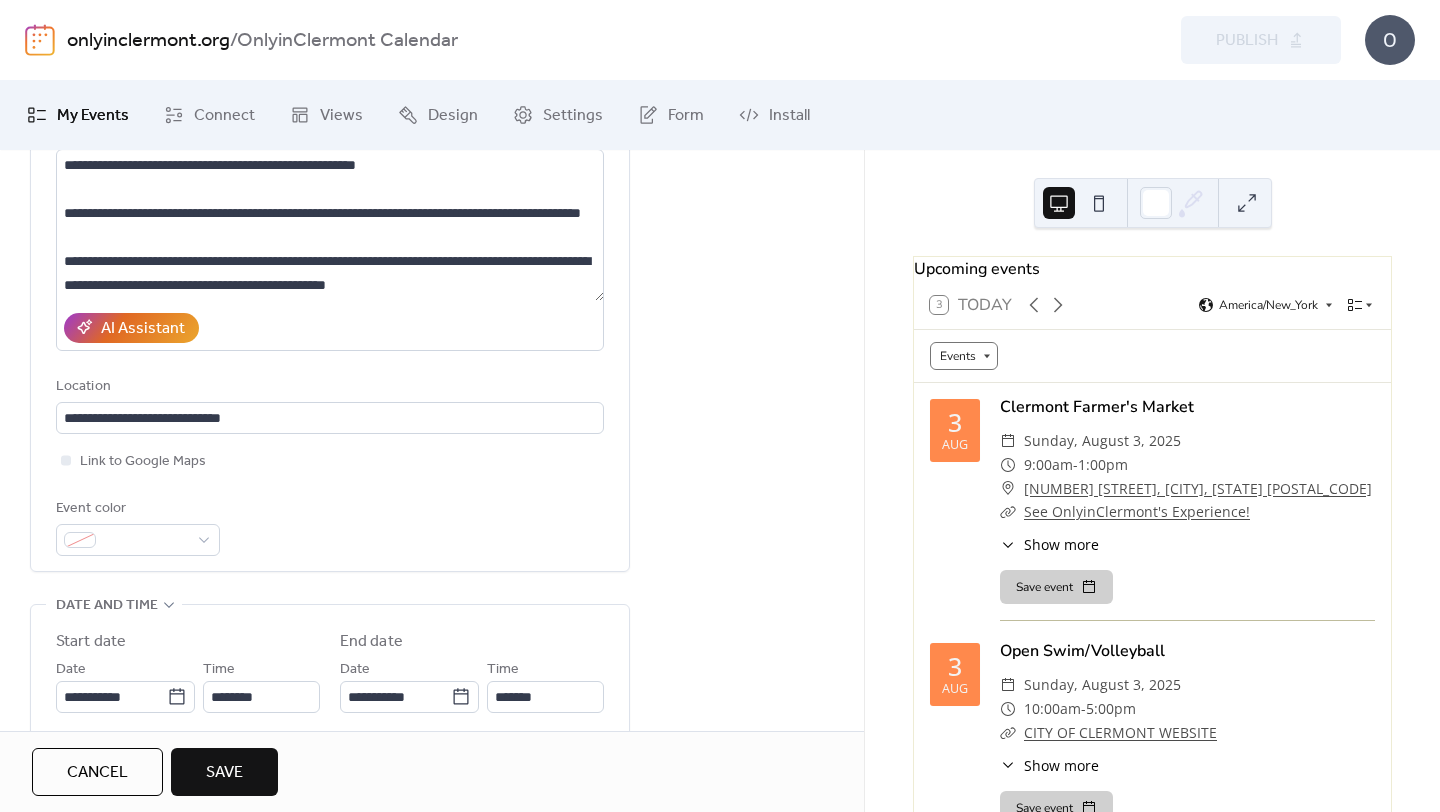scroll, scrollTop: 342, scrollLeft: 0, axis: vertical 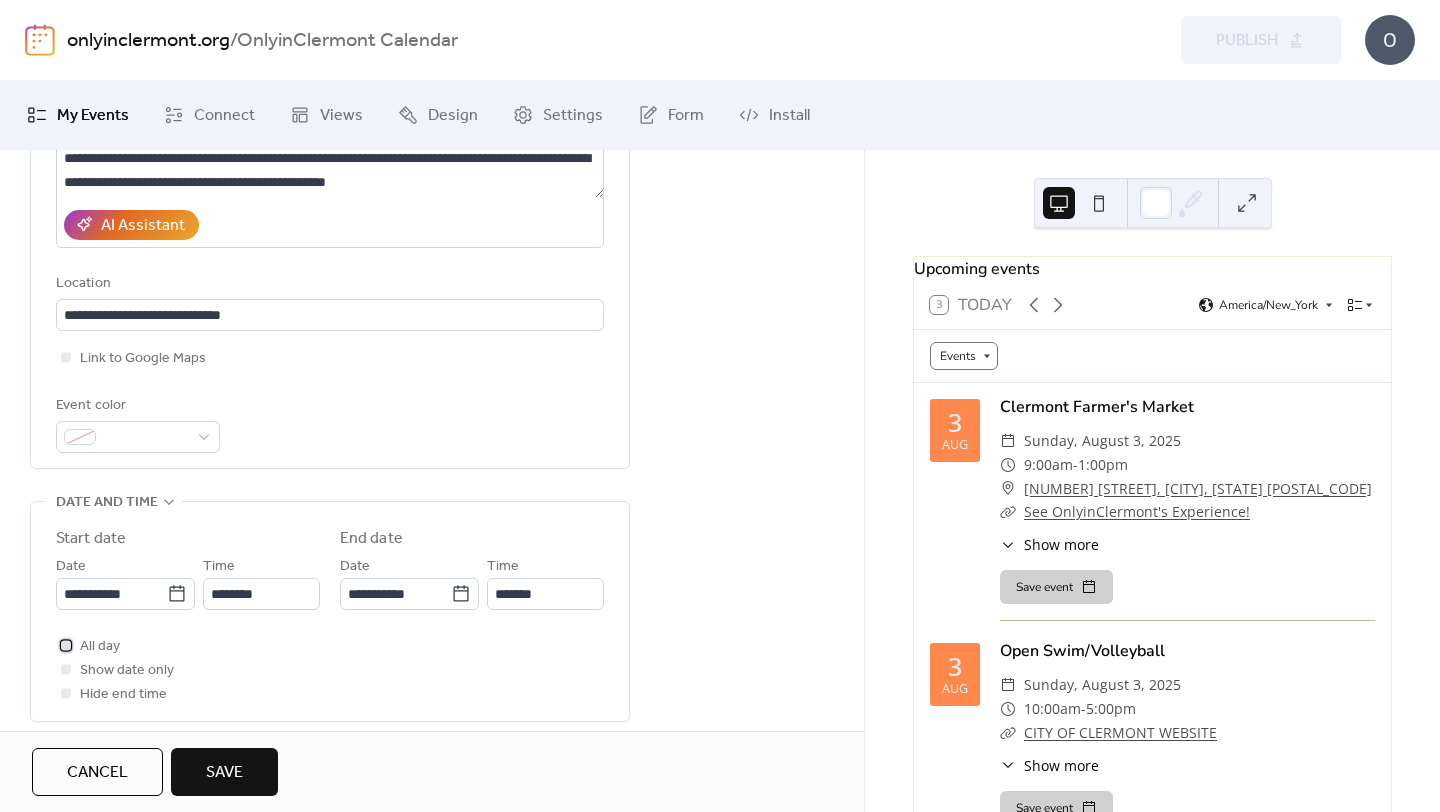 click on "All day" at bounding box center (100, 647) 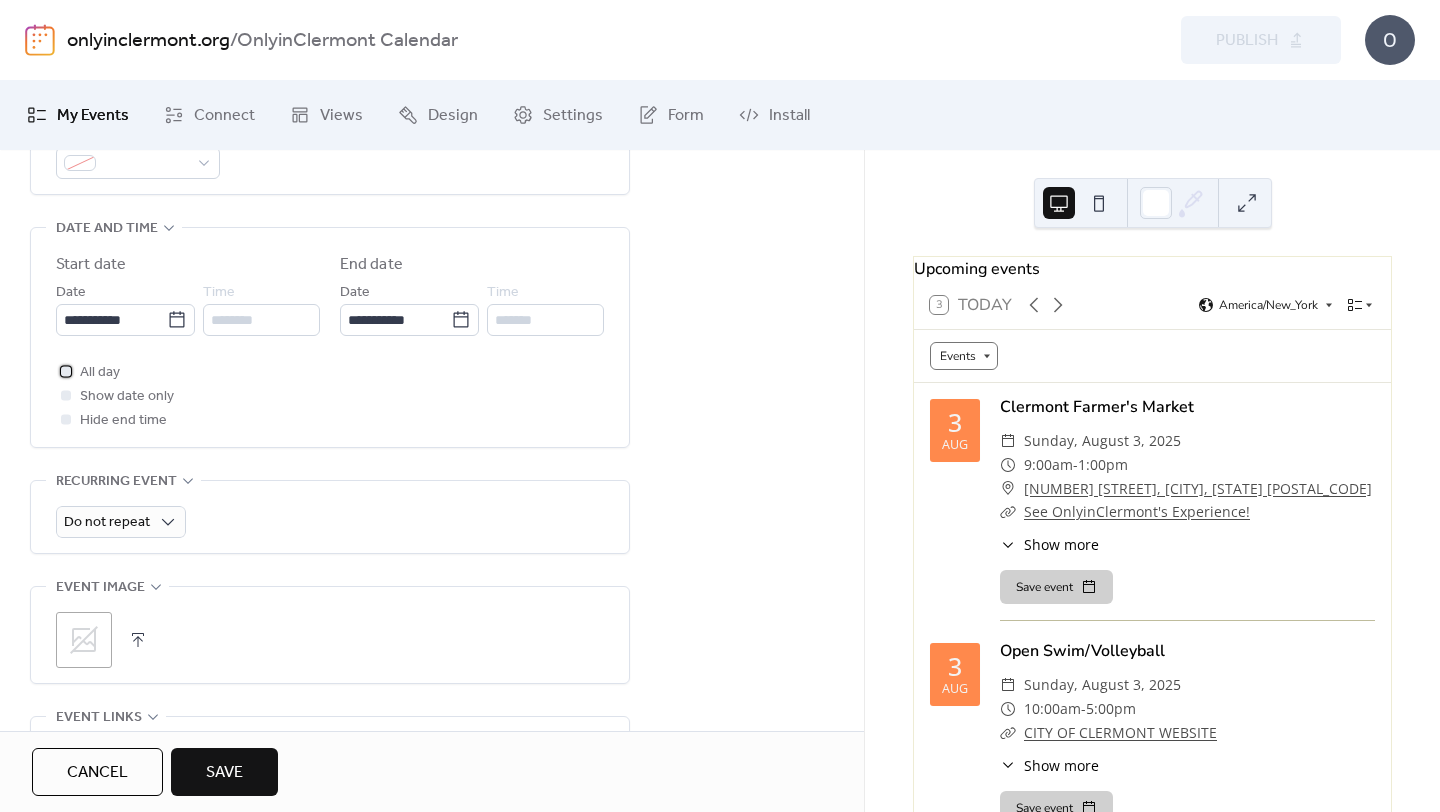 scroll, scrollTop: 626, scrollLeft: 0, axis: vertical 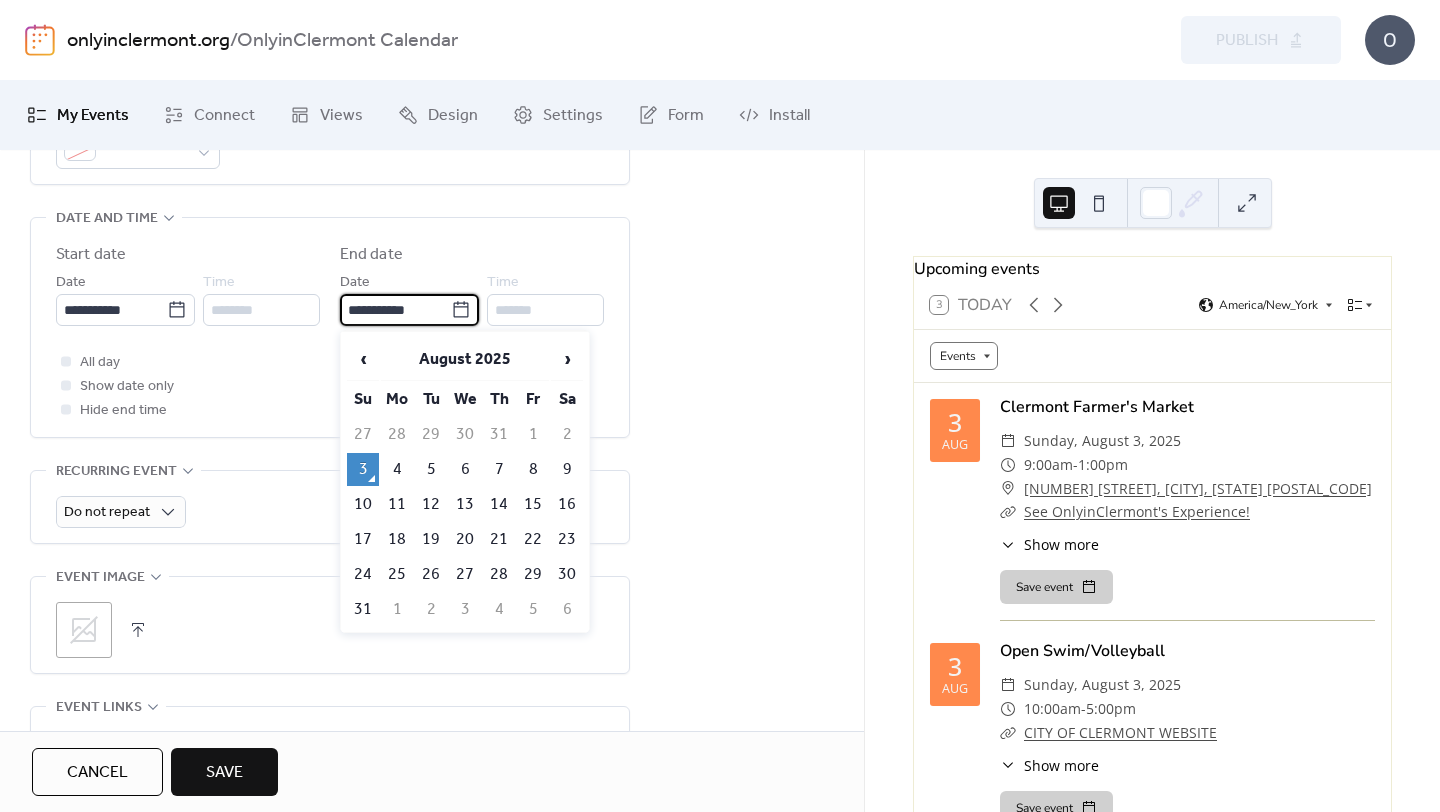 click on "**********" at bounding box center [395, 310] 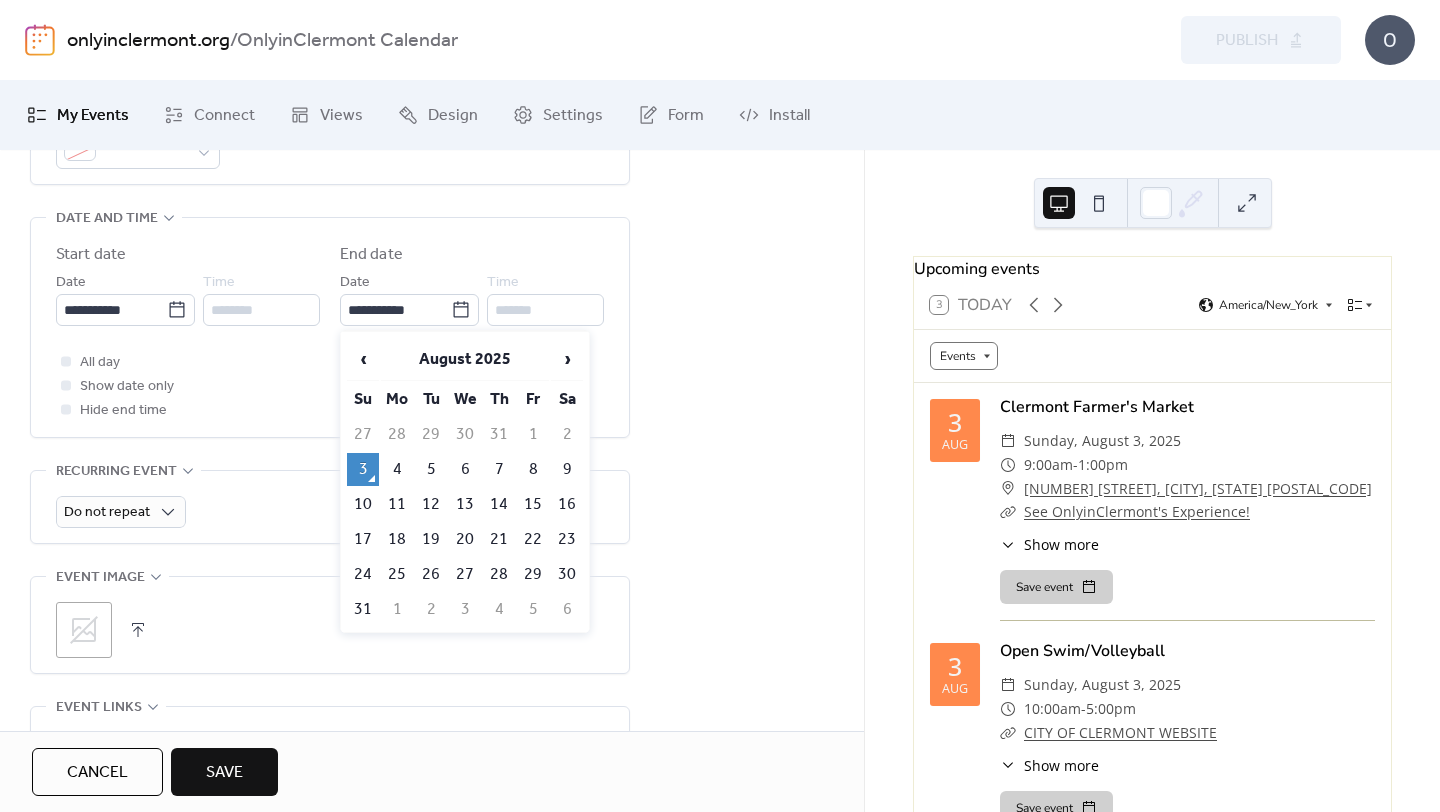 click on "3" at bounding box center (363, 469) 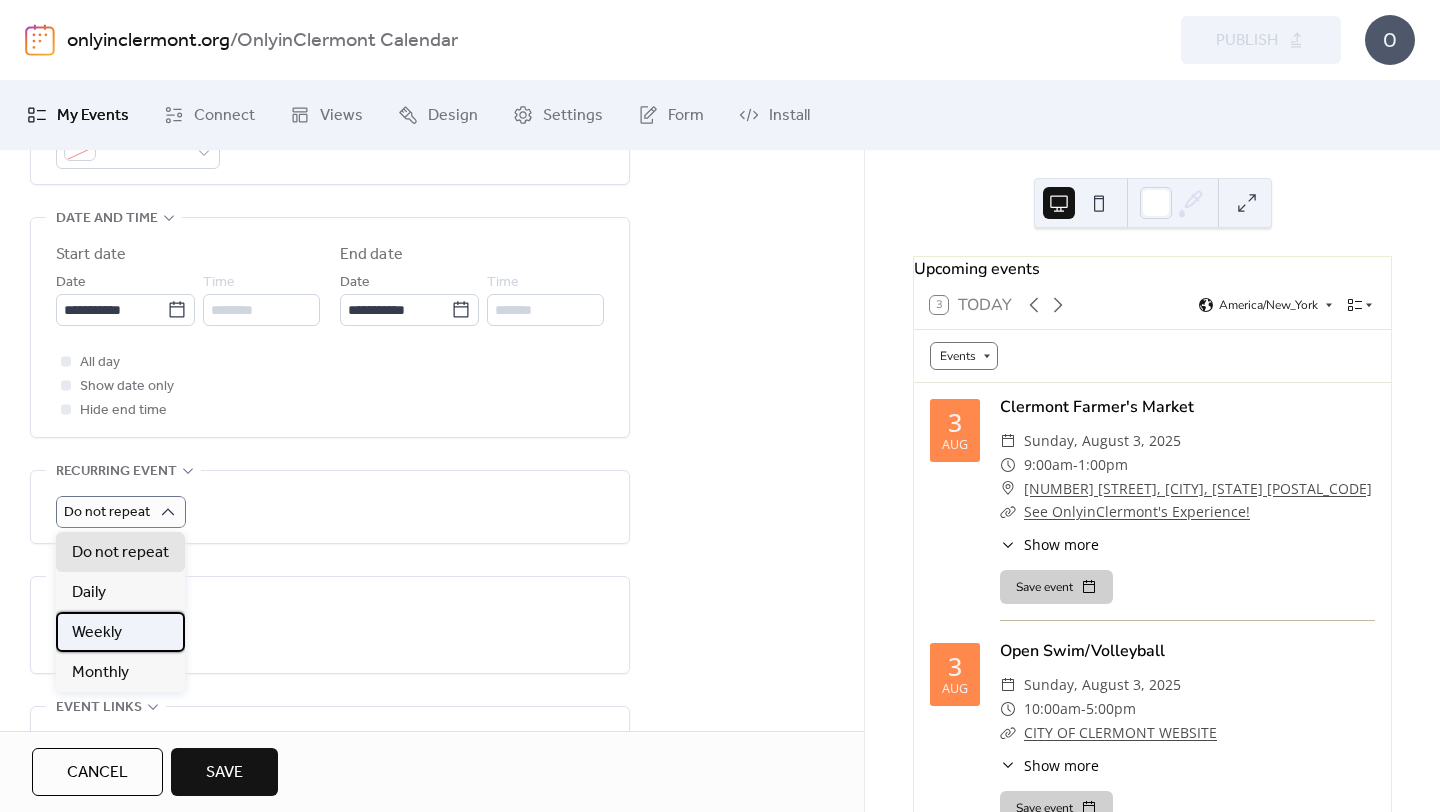 click on "Weekly" at bounding box center [120, 632] 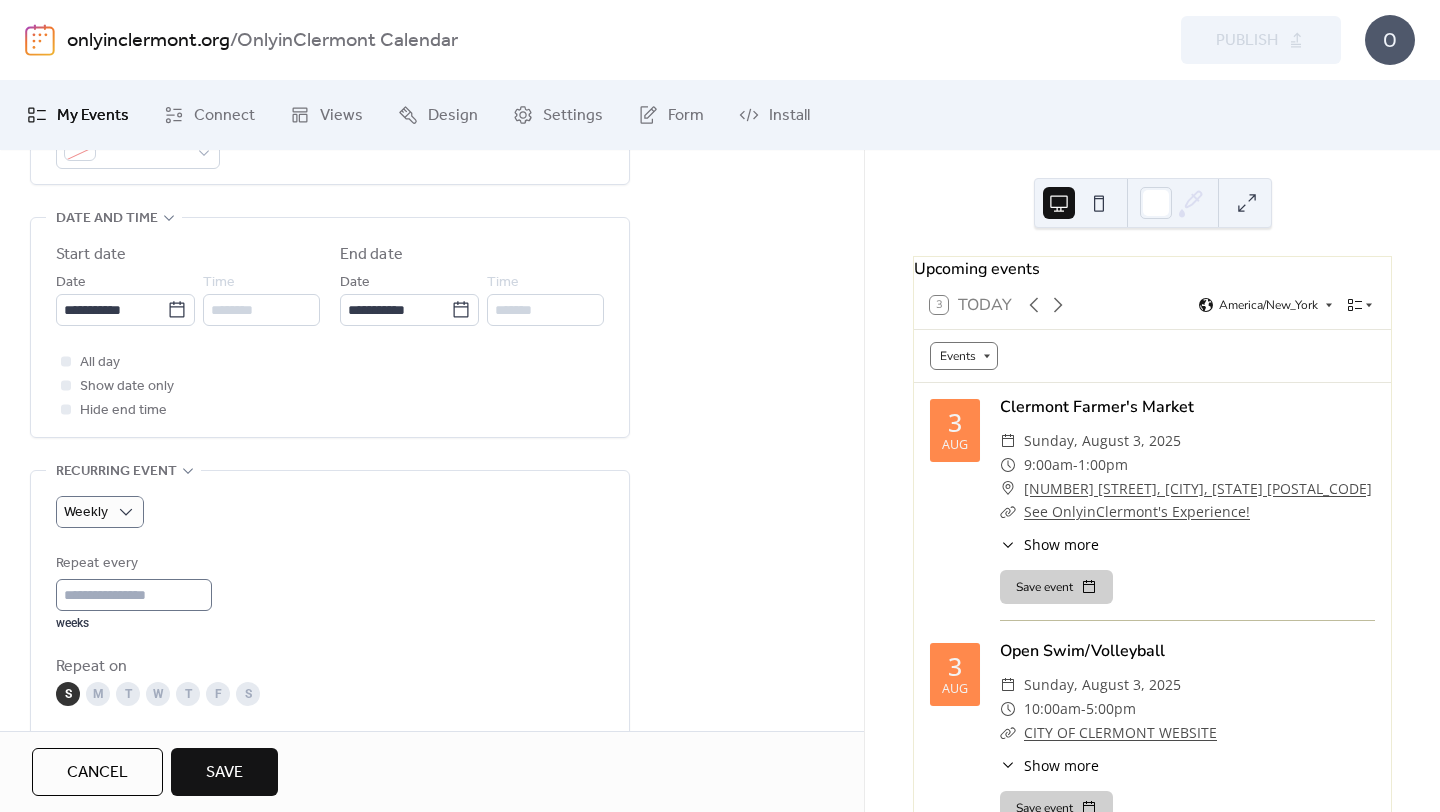 scroll, scrollTop: 1, scrollLeft: 0, axis: vertical 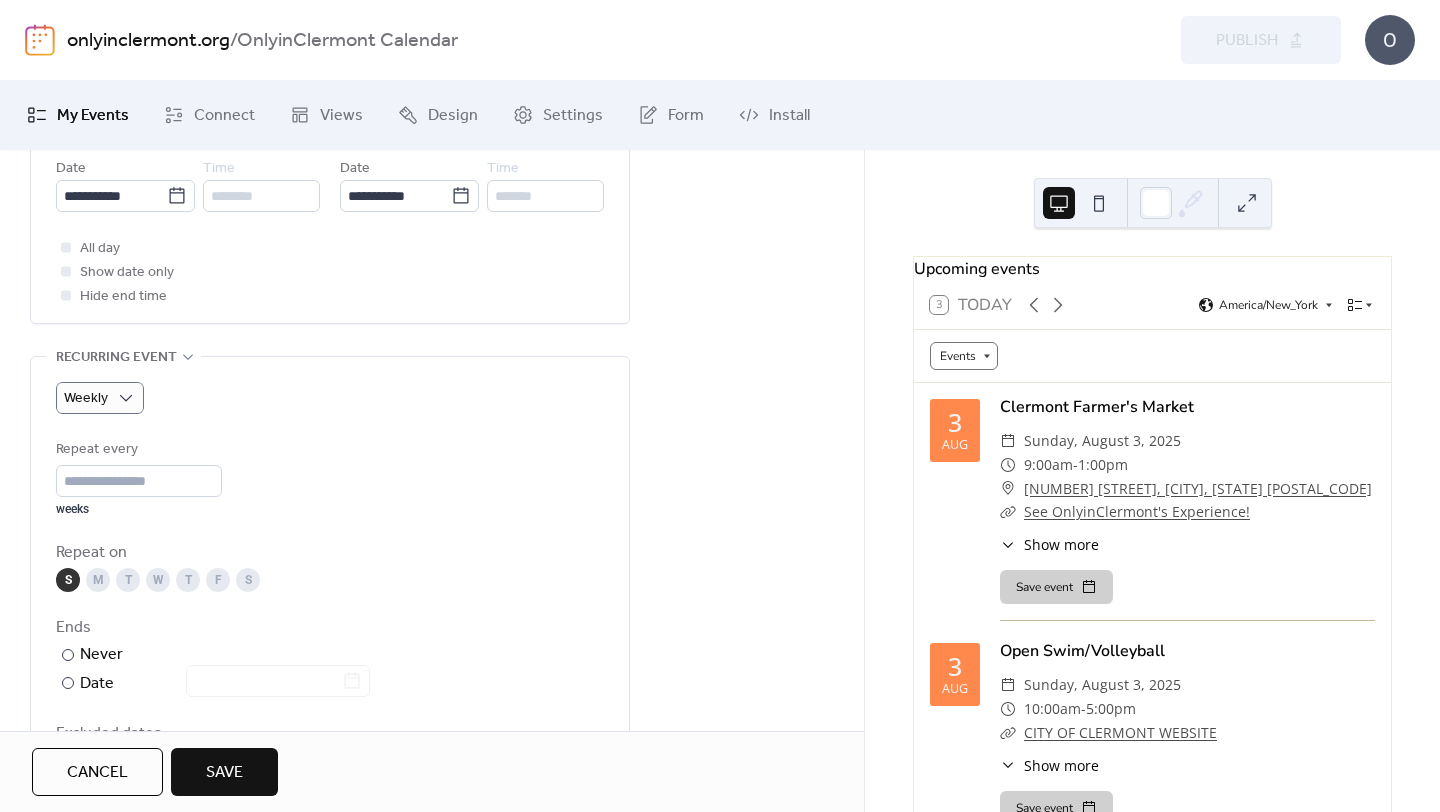 click on "S" at bounding box center [248, 580] 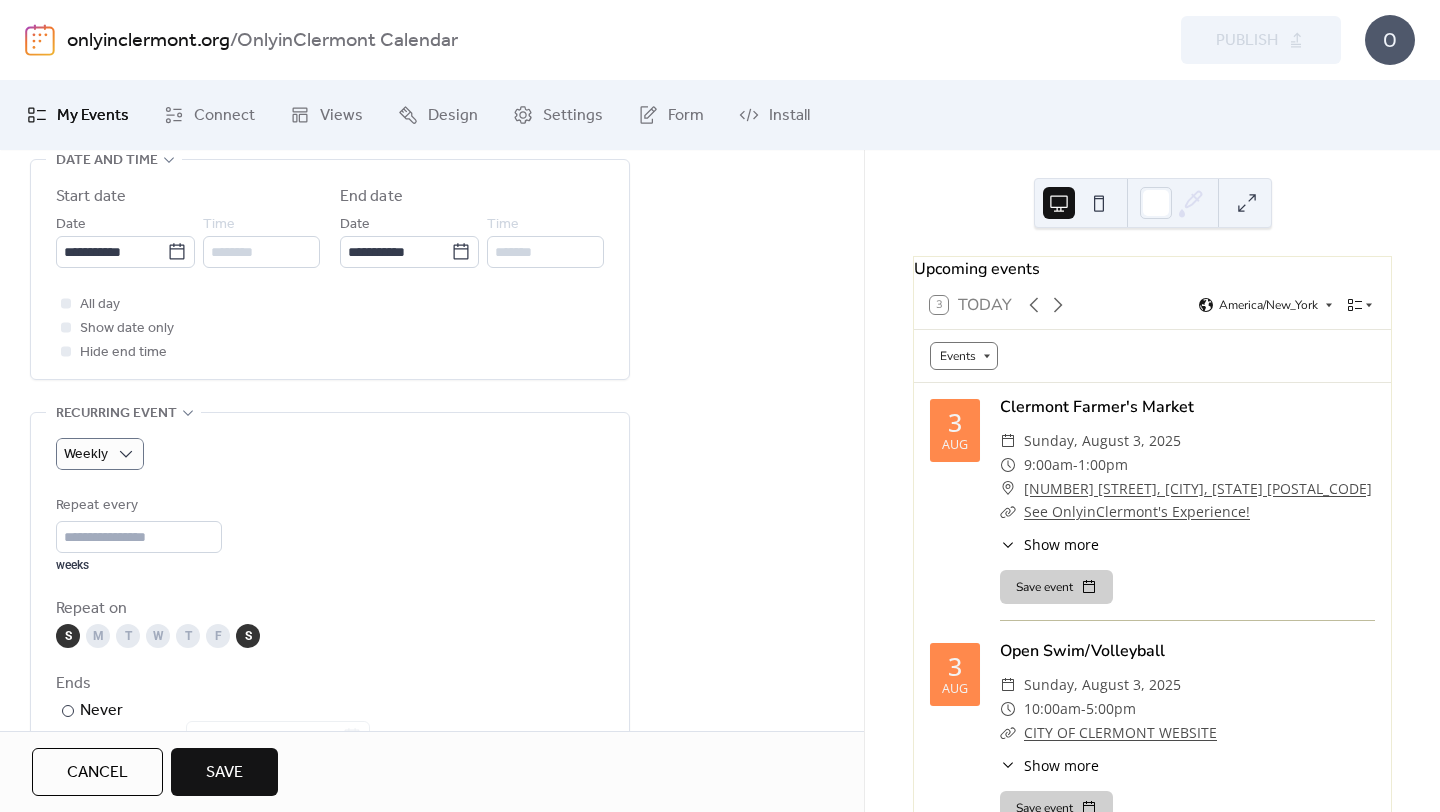 scroll, scrollTop: 683, scrollLeft: 0, axis: vertical 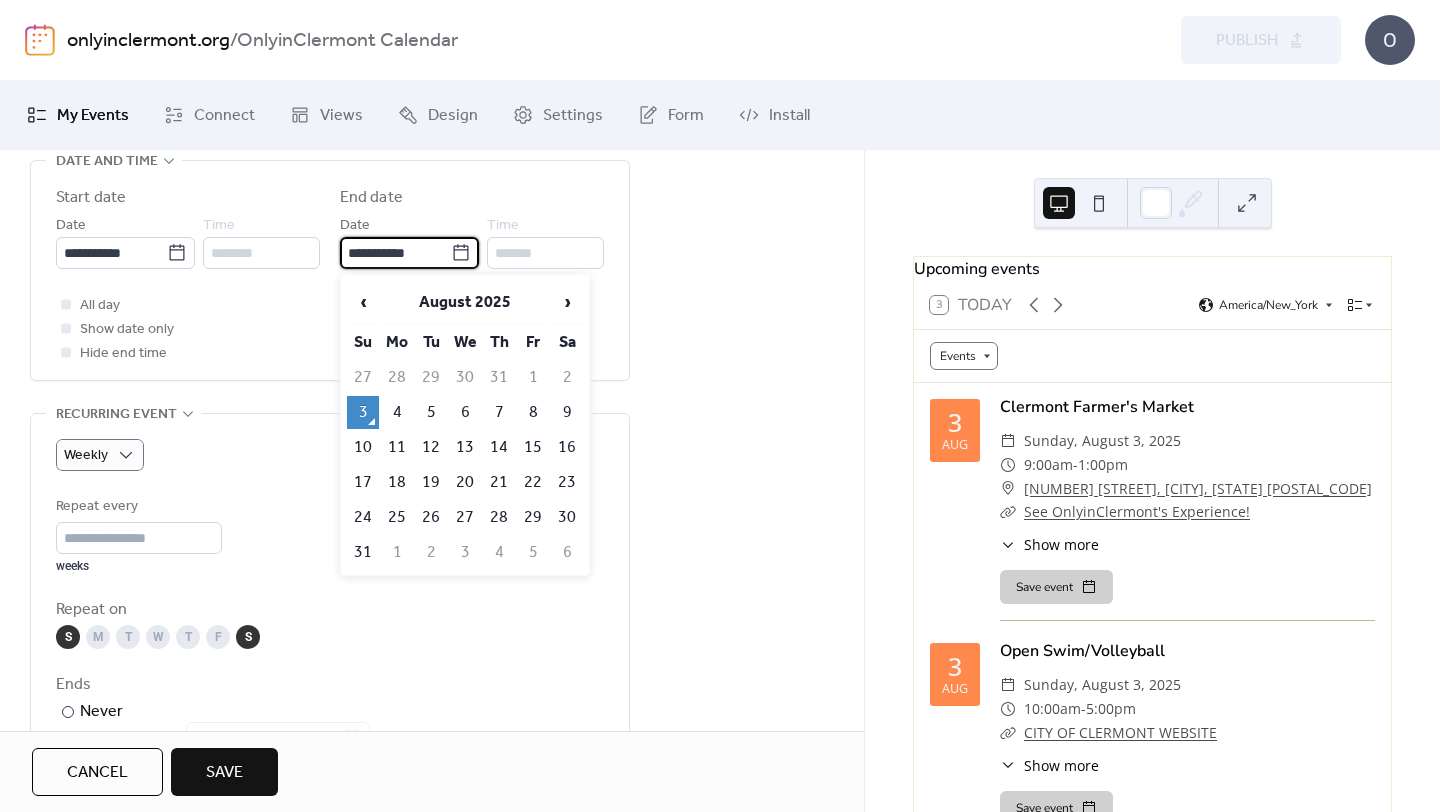 click on "**********" at bounding box center [395, 253] 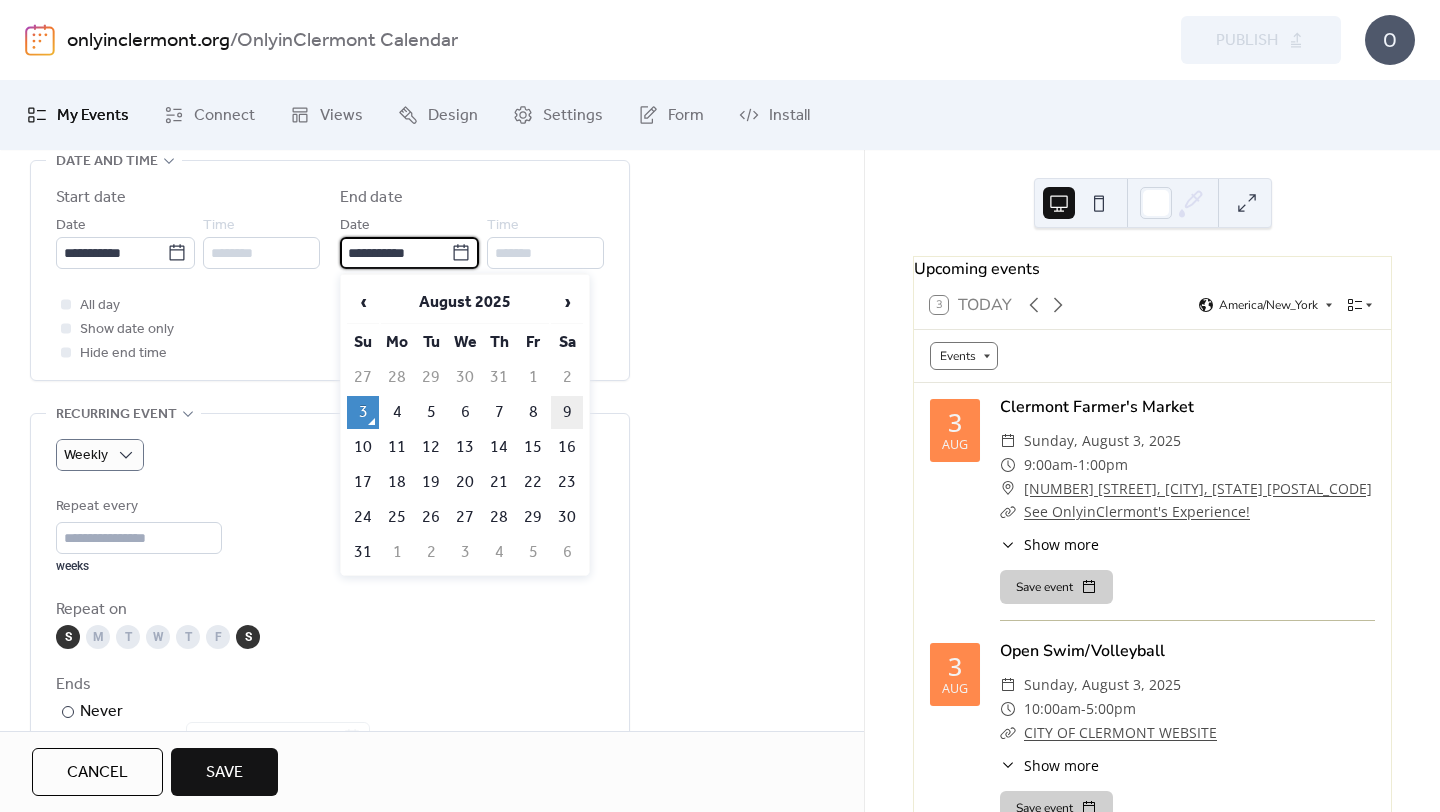 click on "9" at bounding box center (567, 412) 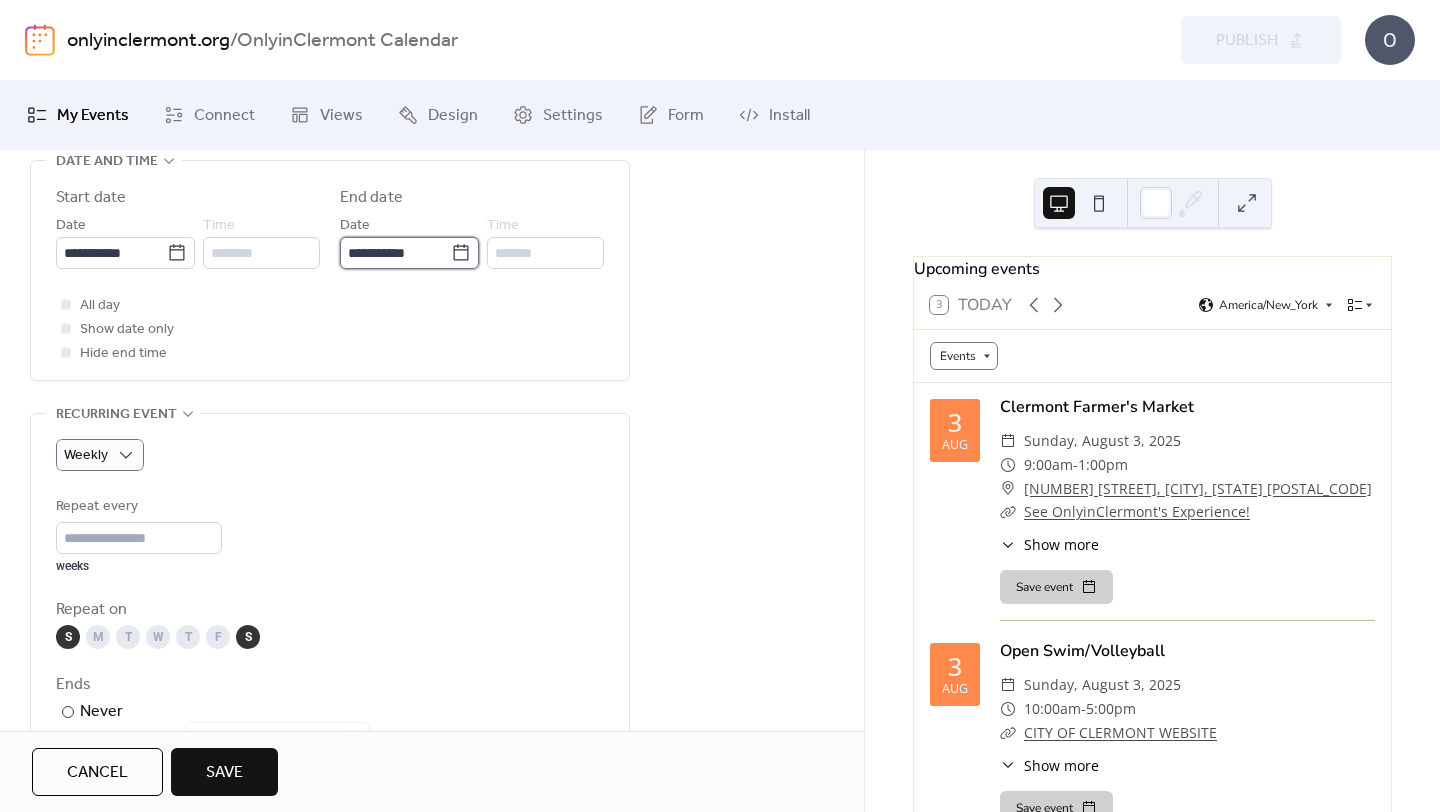 click on "**********" at bounding box center [395, 253] 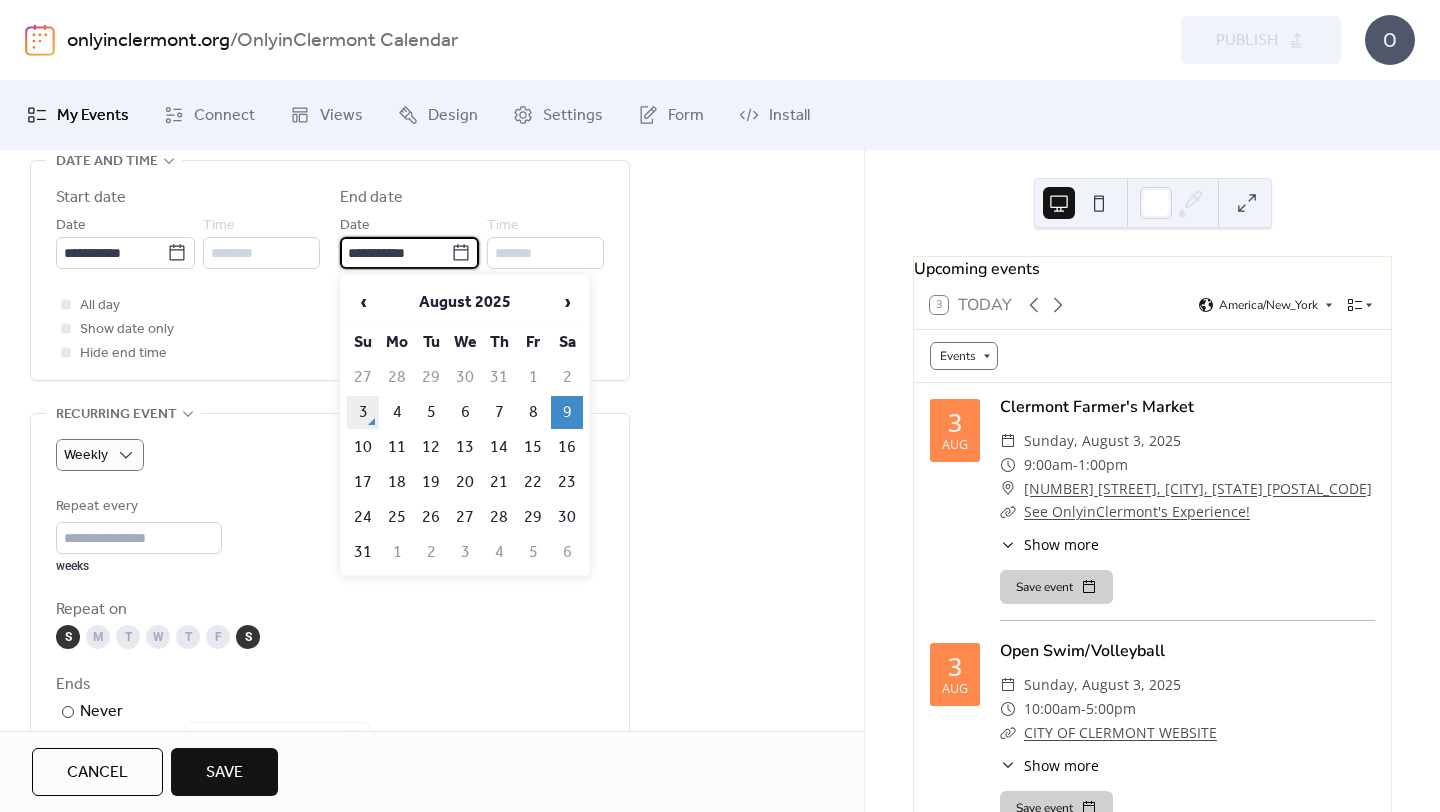 click on "3" at bounding box center [363, 412] 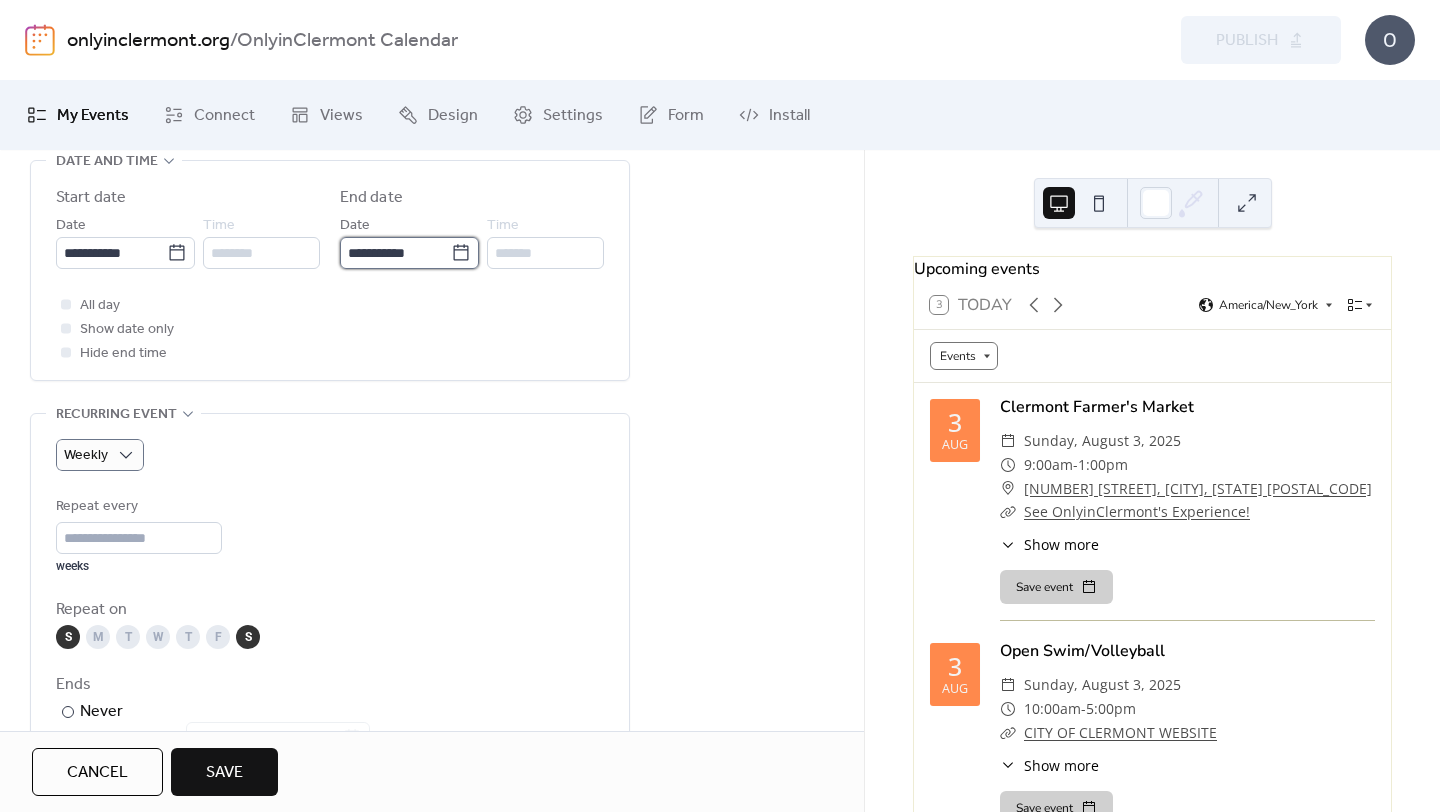 click on "**********" at bounding box center (395, 253) 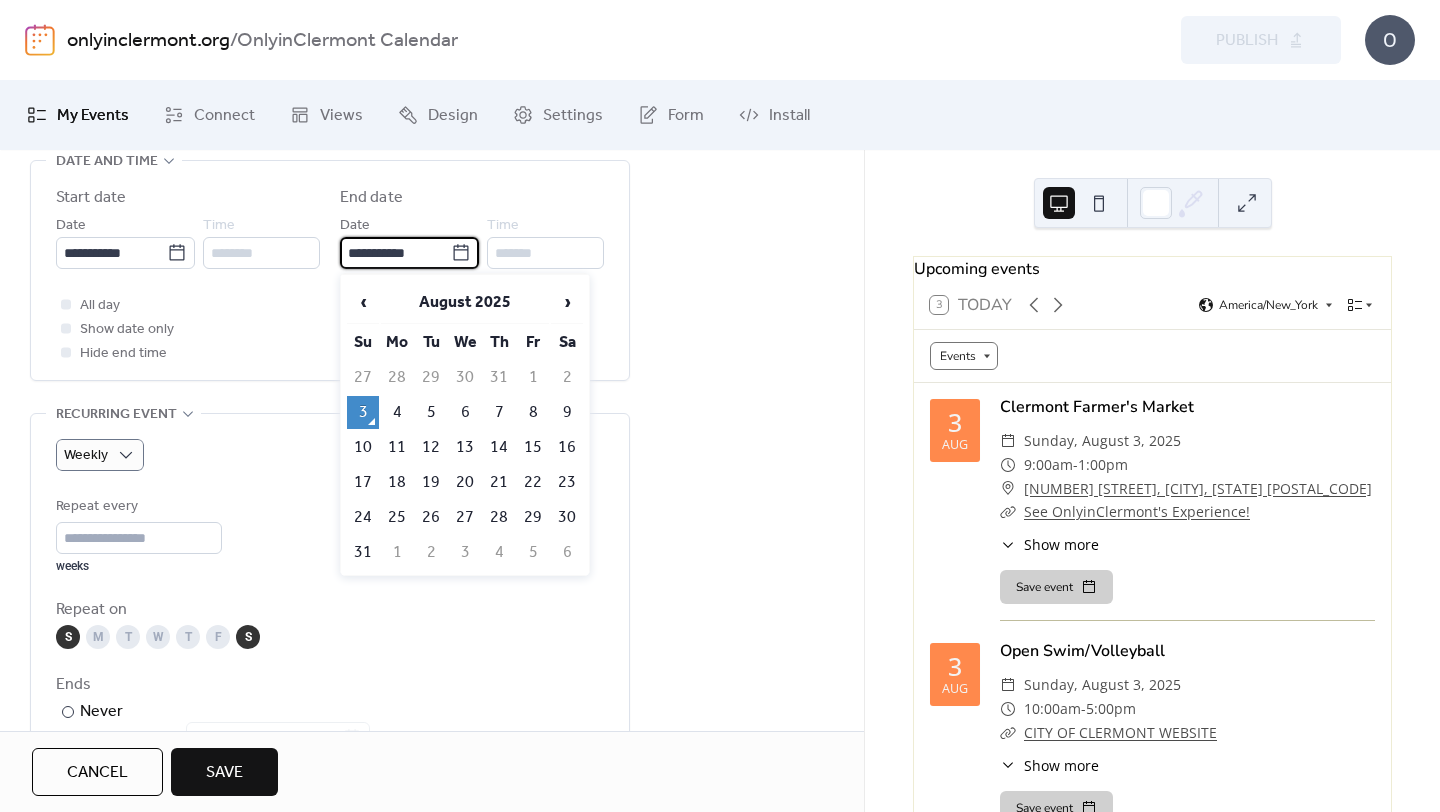 click on "**********" at bounding box center [409, 241] 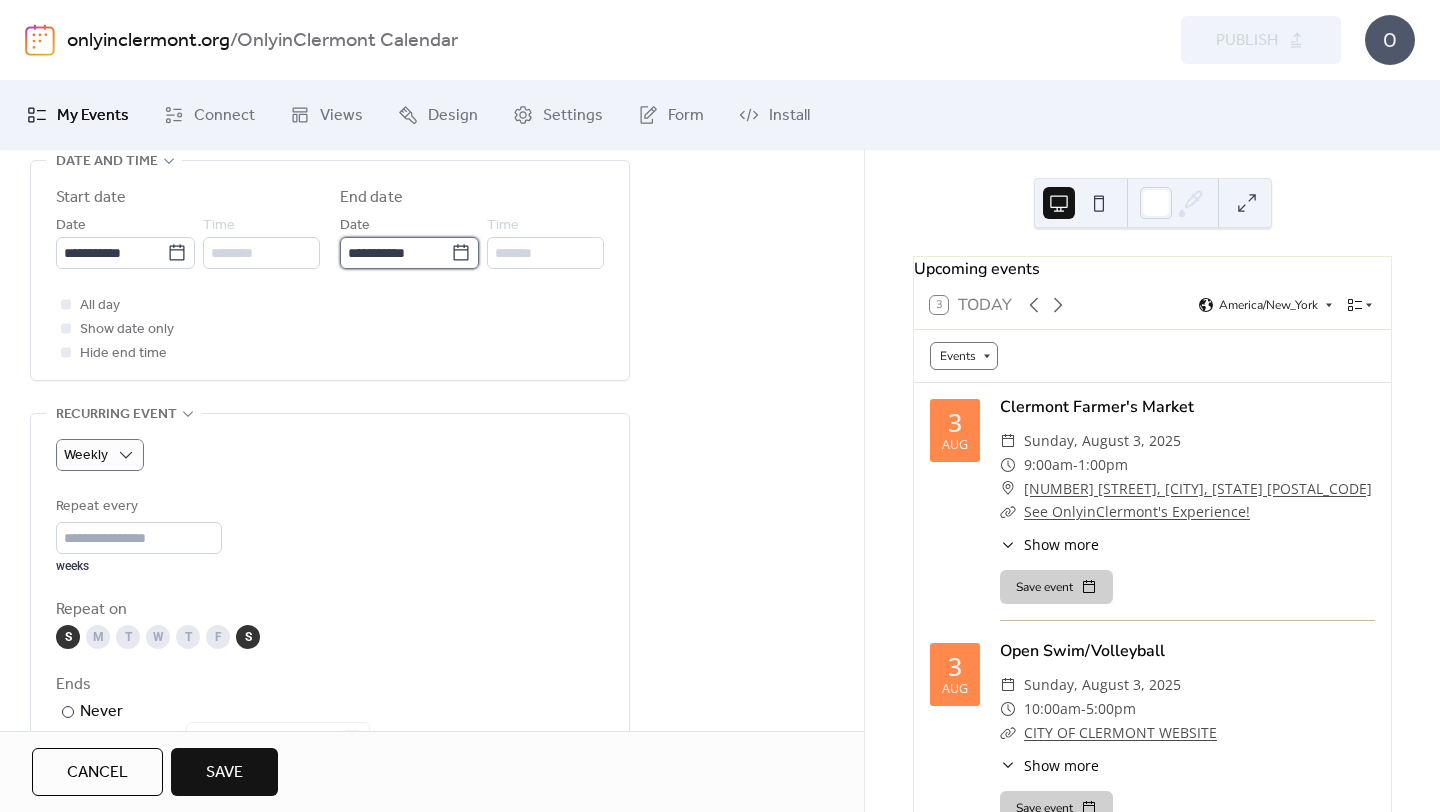 click on "**********" at bounding box center [395, 253] 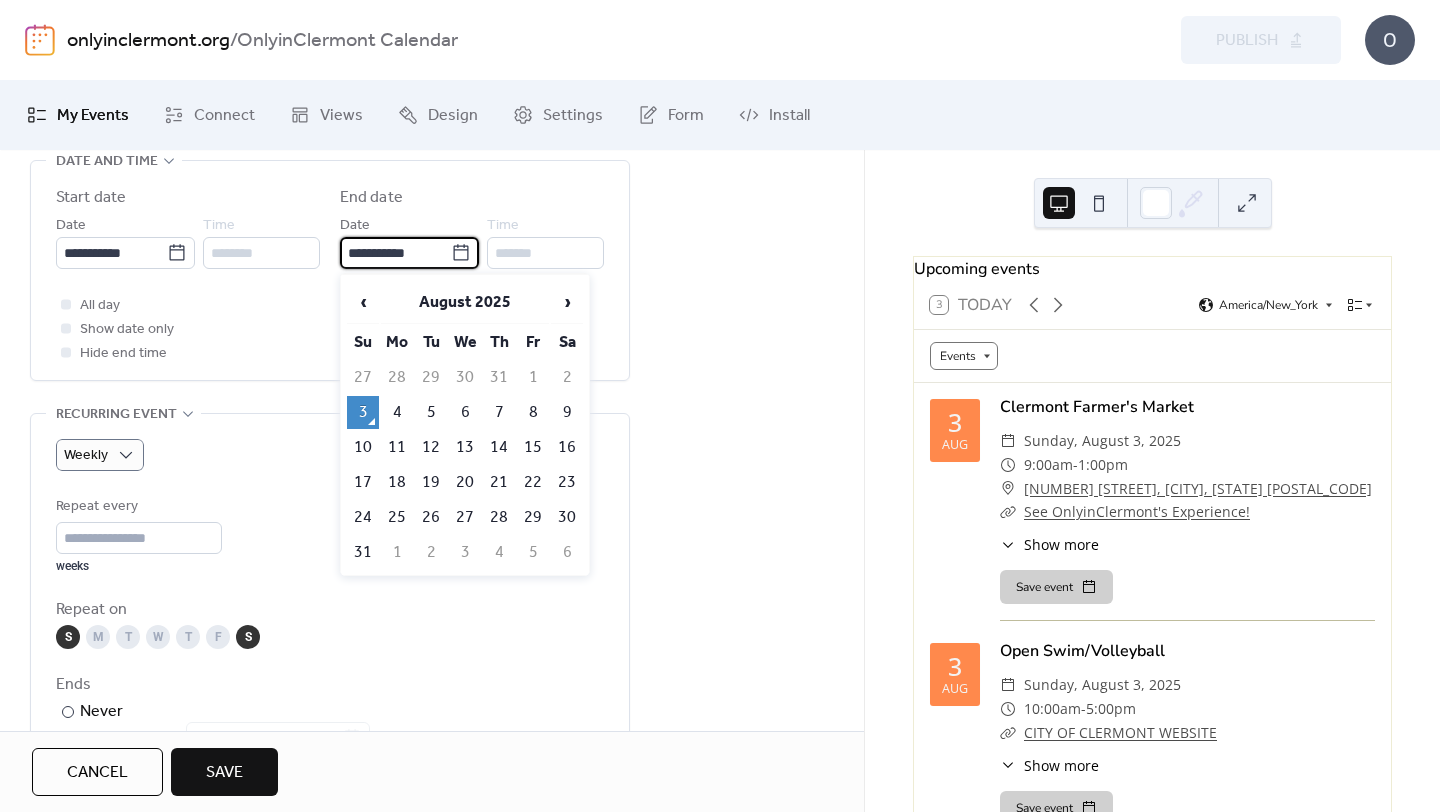 click on "3" at bounding box center (363, 412) 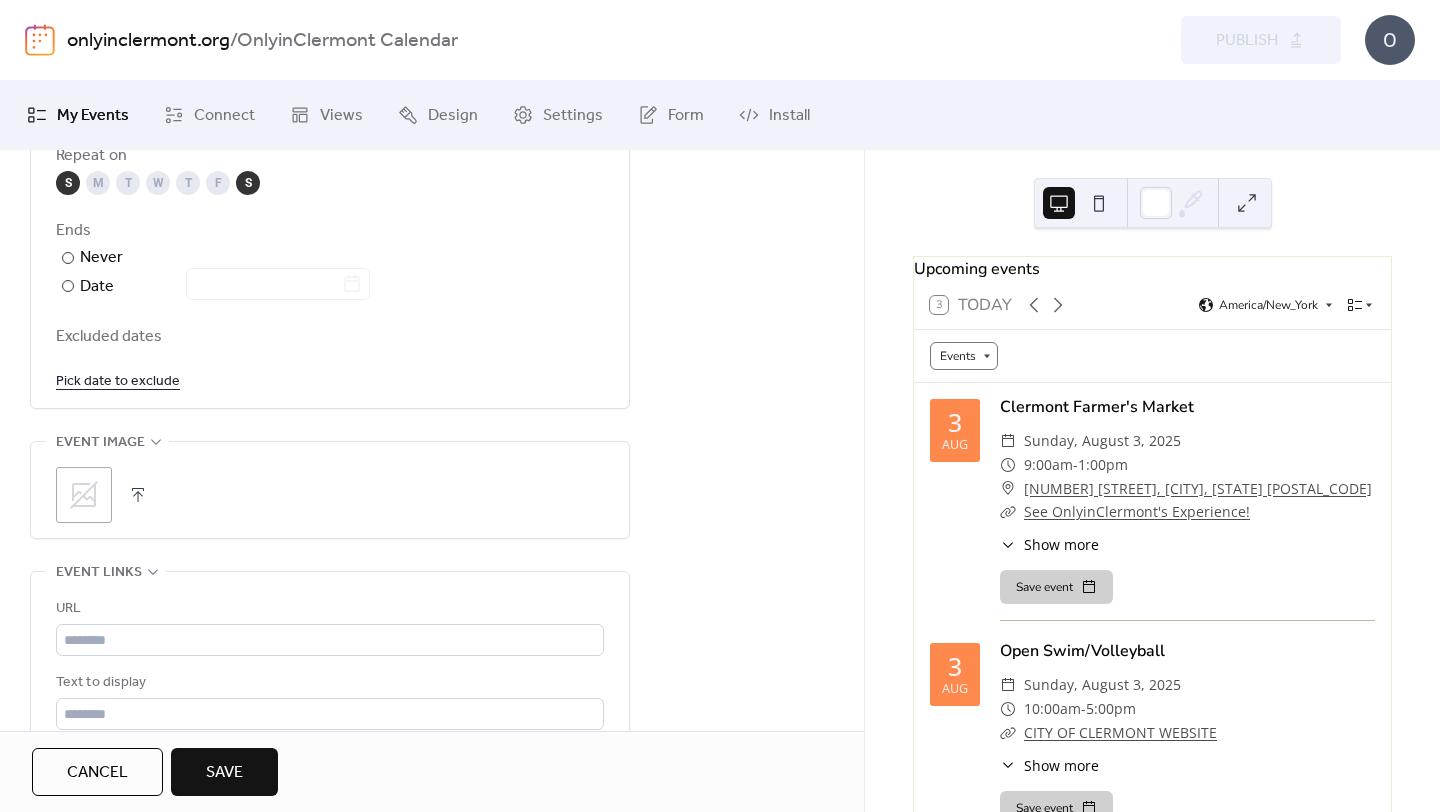 scroll, scrollTop: 1158, scrollLeft: 0, axis: vertical 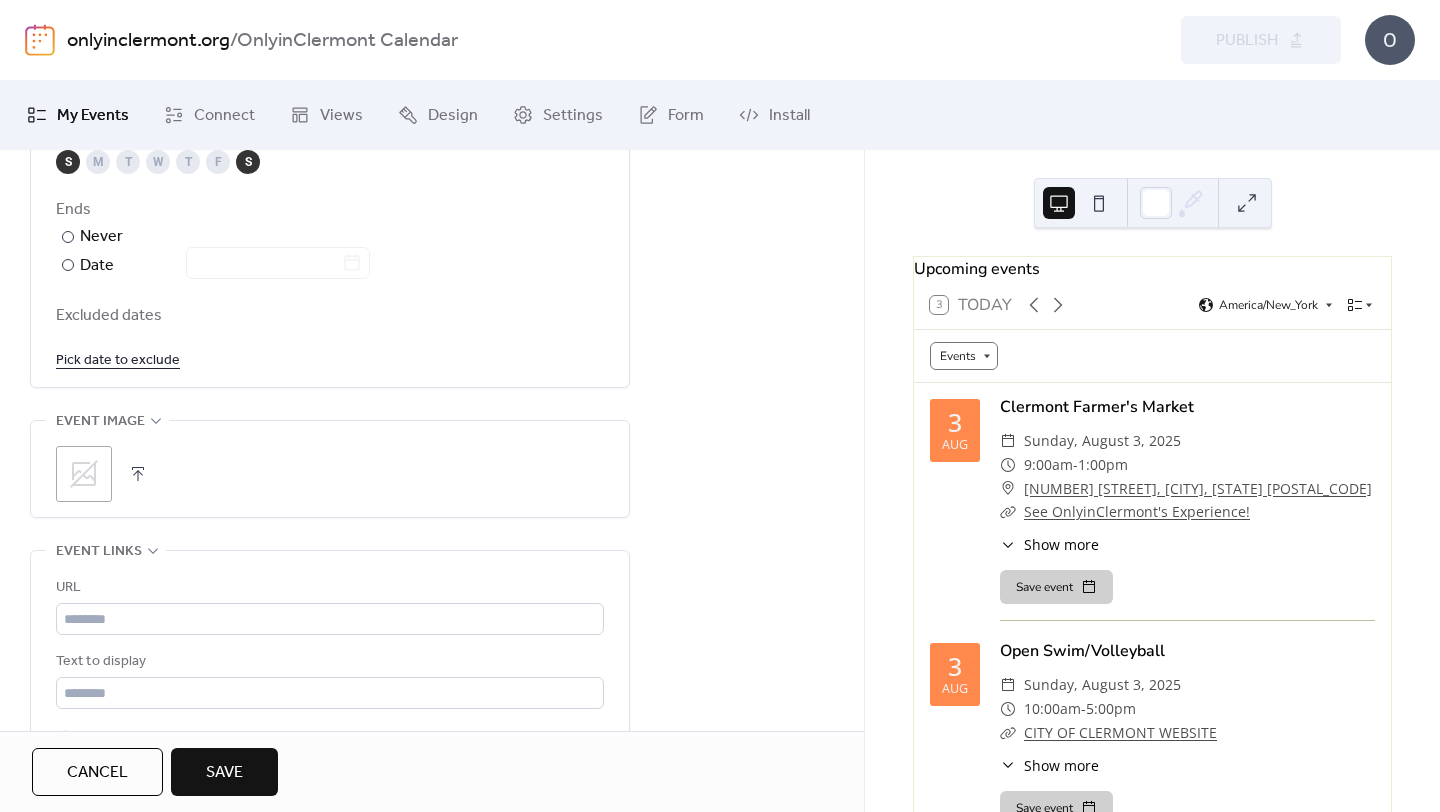 click at bounding box center (138, 474) 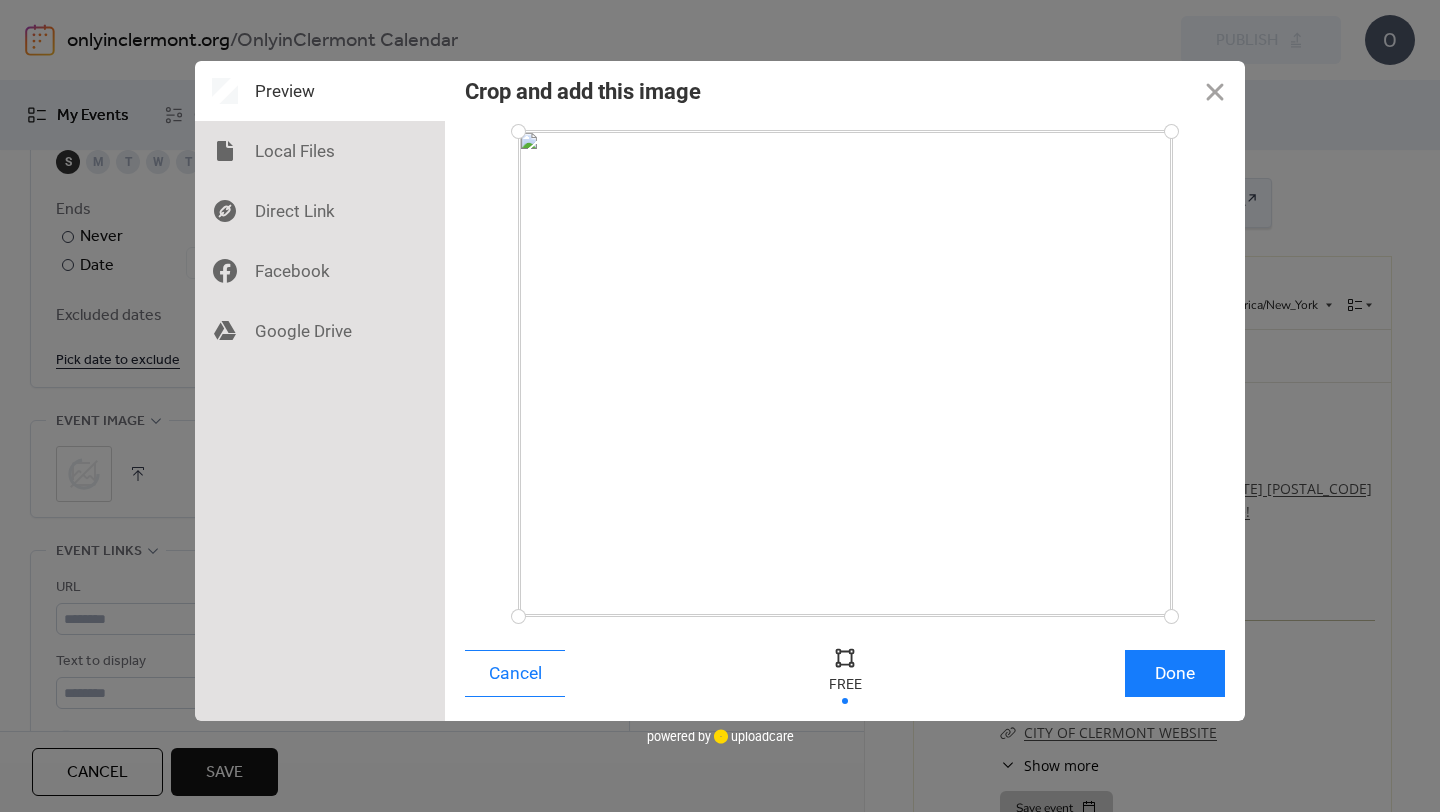 click on "Cancel   Done" at bounding box center (845, 678) 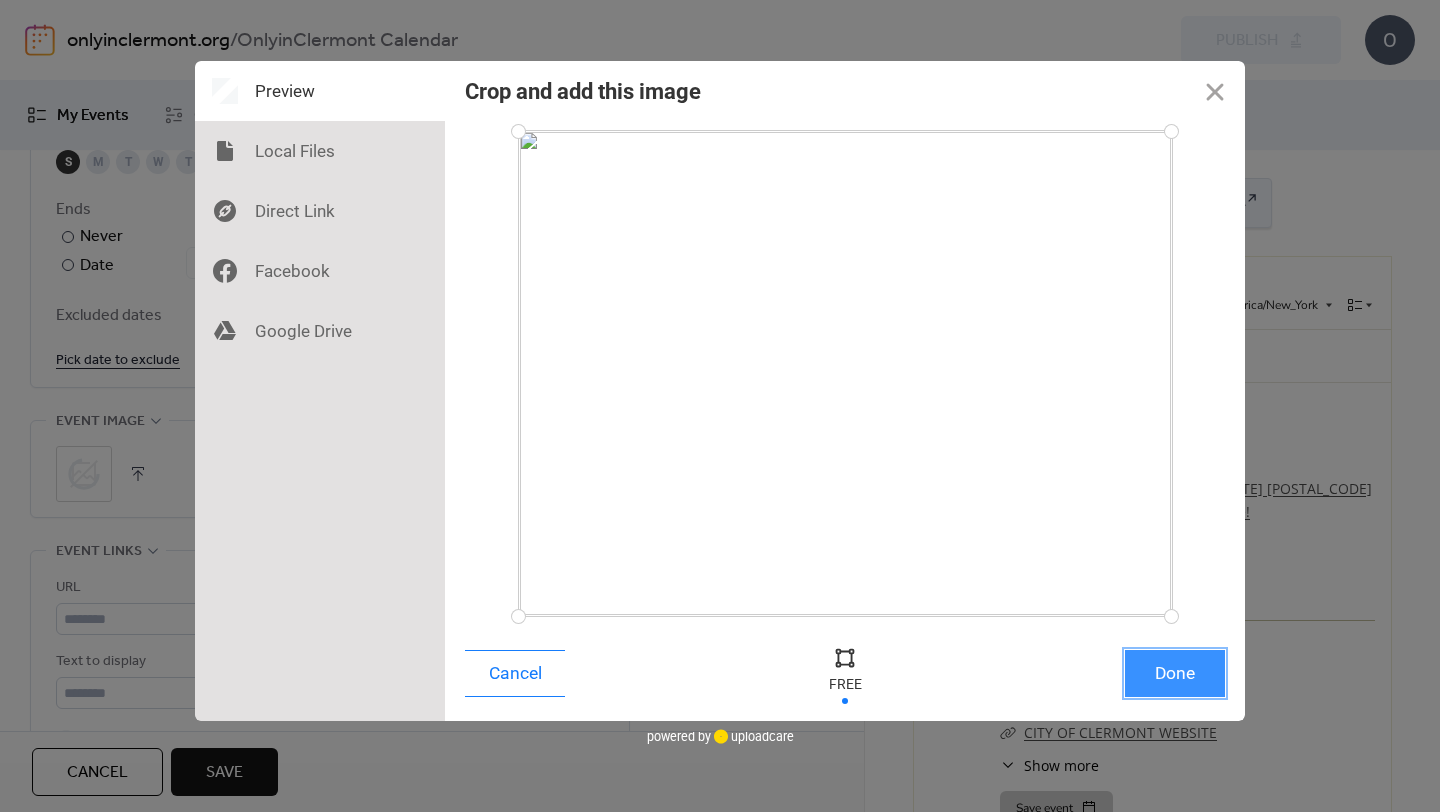 click on "Done" at bounding box center (1175, 673) 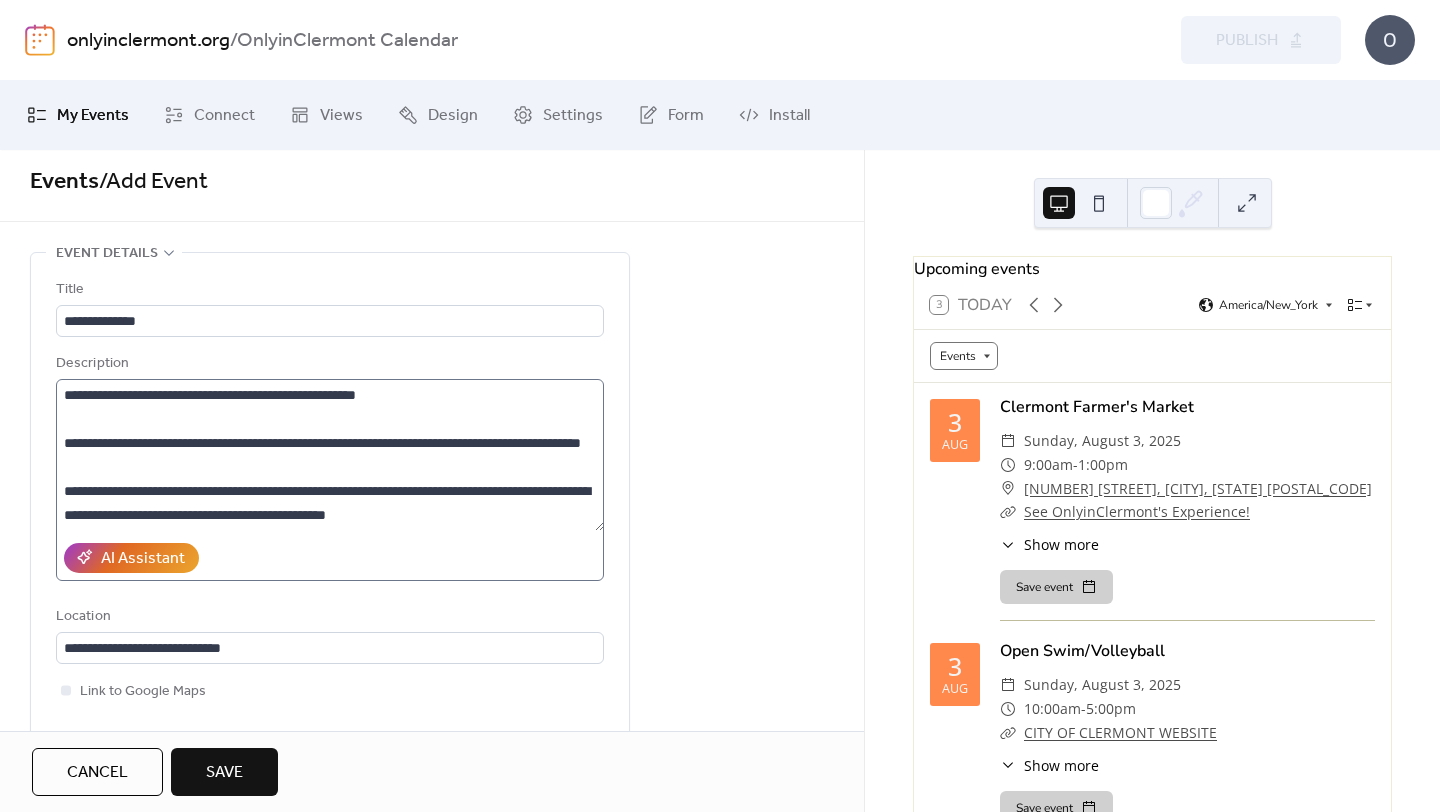 scroll, scrollTop: 0, scrollLeft: 0, axis: both 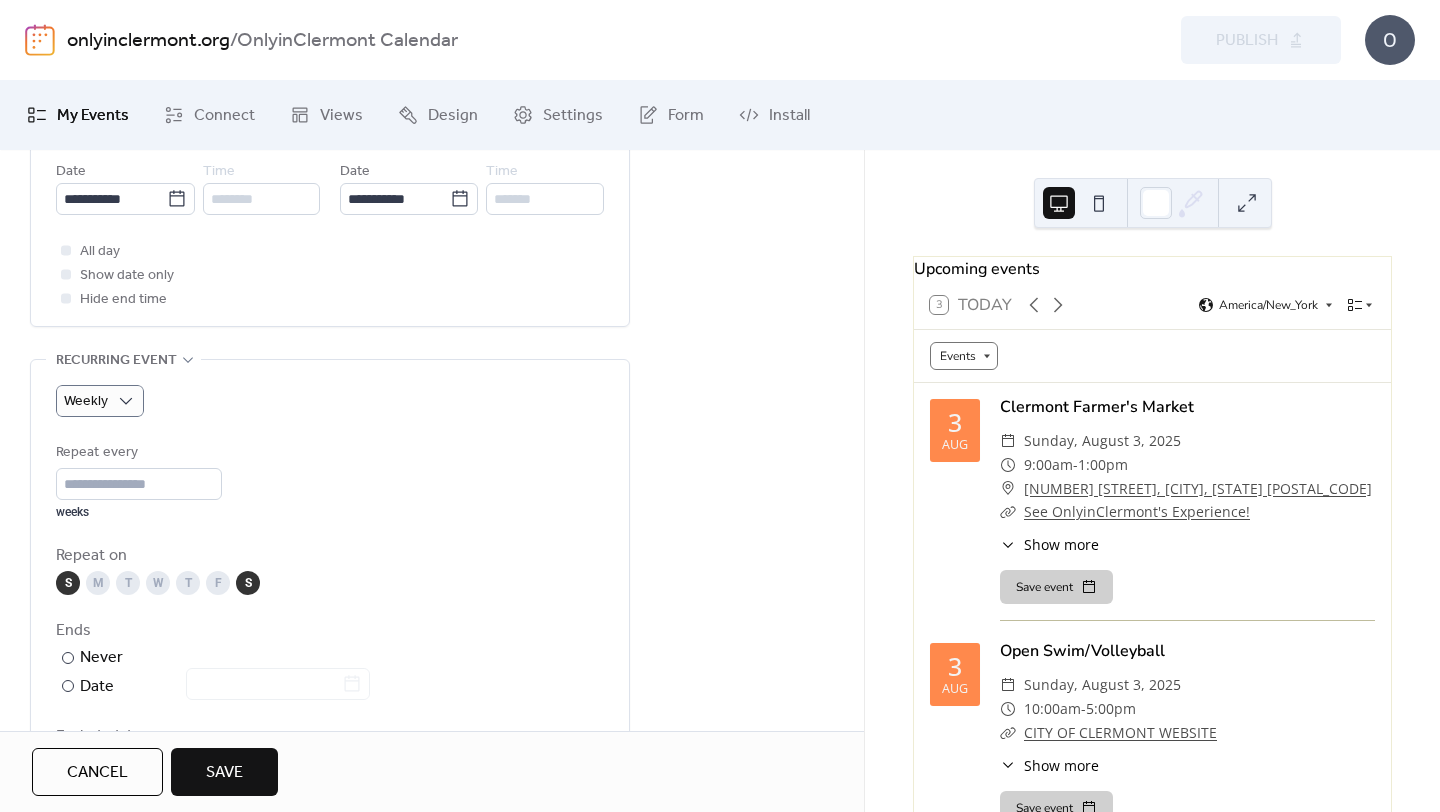 click on "Save" at bounding box center (224, 773) 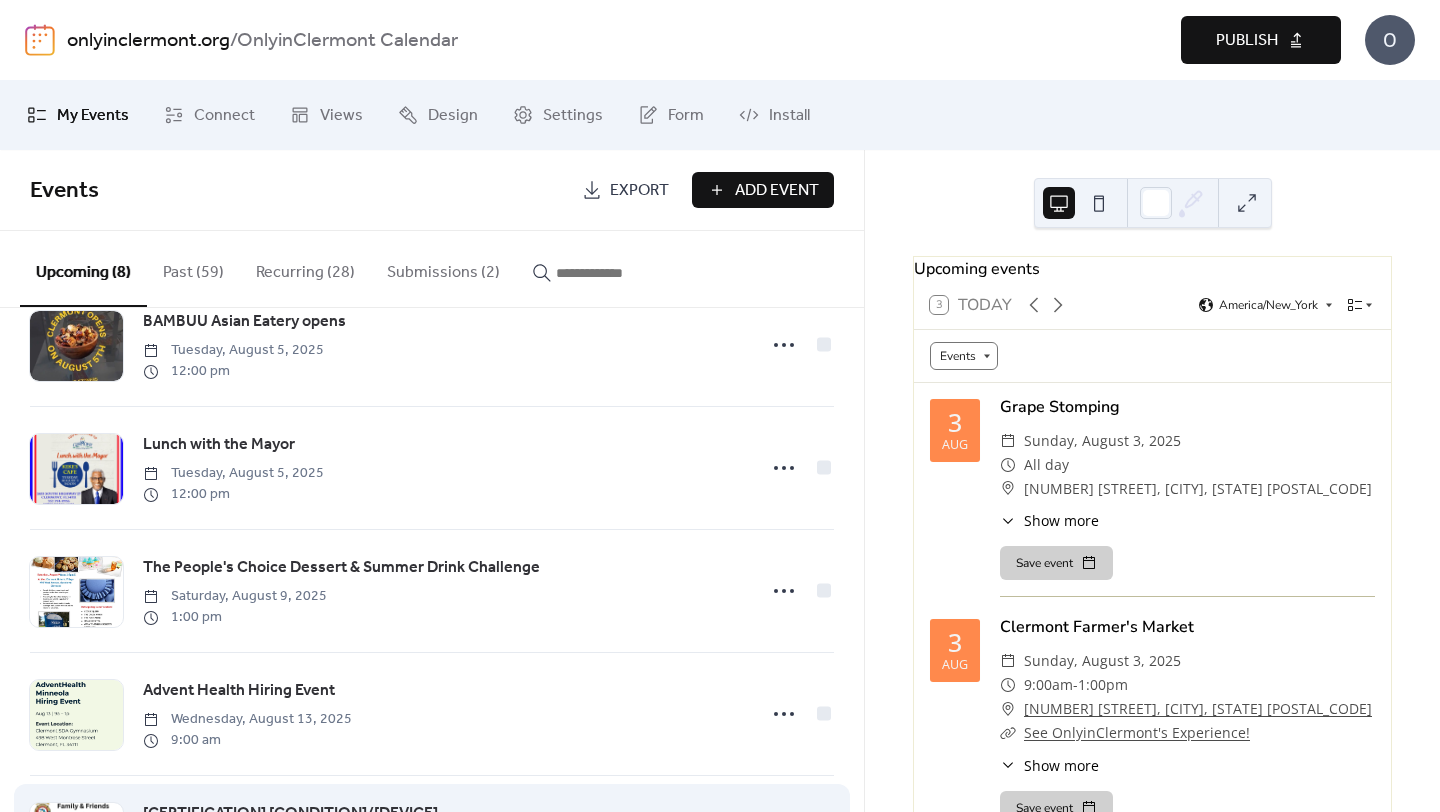 scroll, scrollTop: 0, scrollLeft: 0, axis: both 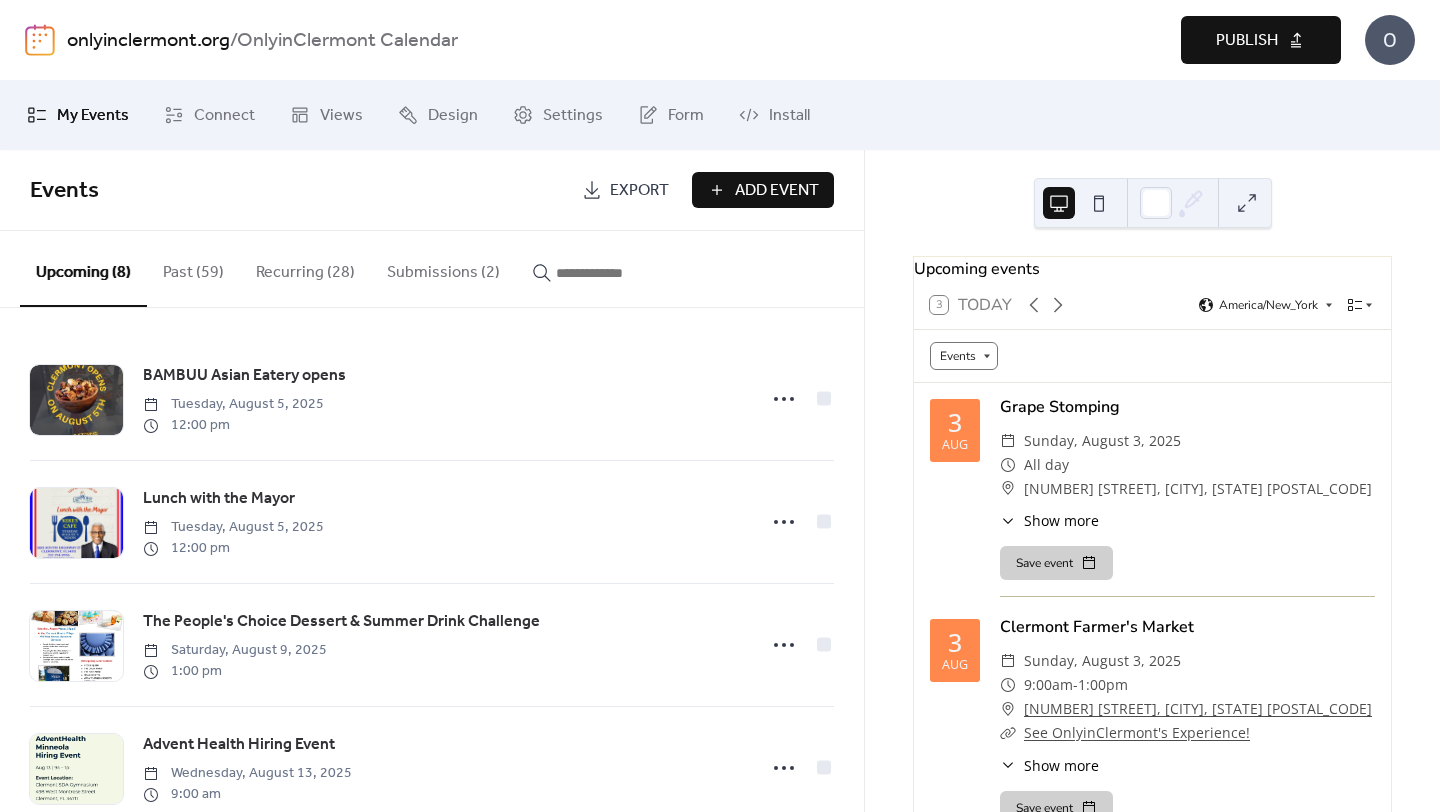click on "Recurring (28)" at bounding box center [305, 268] 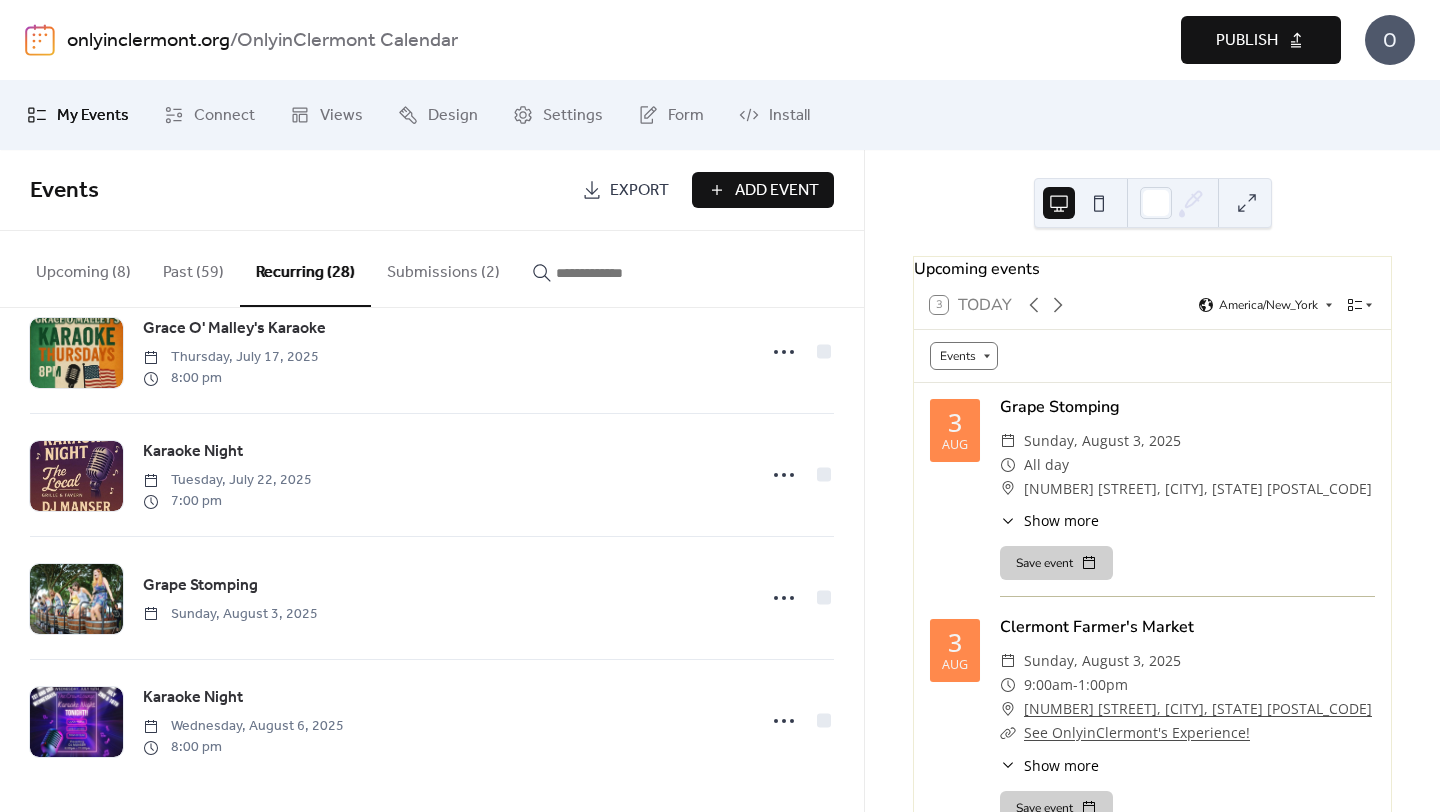 scroll, scrollTop: 3012, scrollLeft: 0, axis: vertical 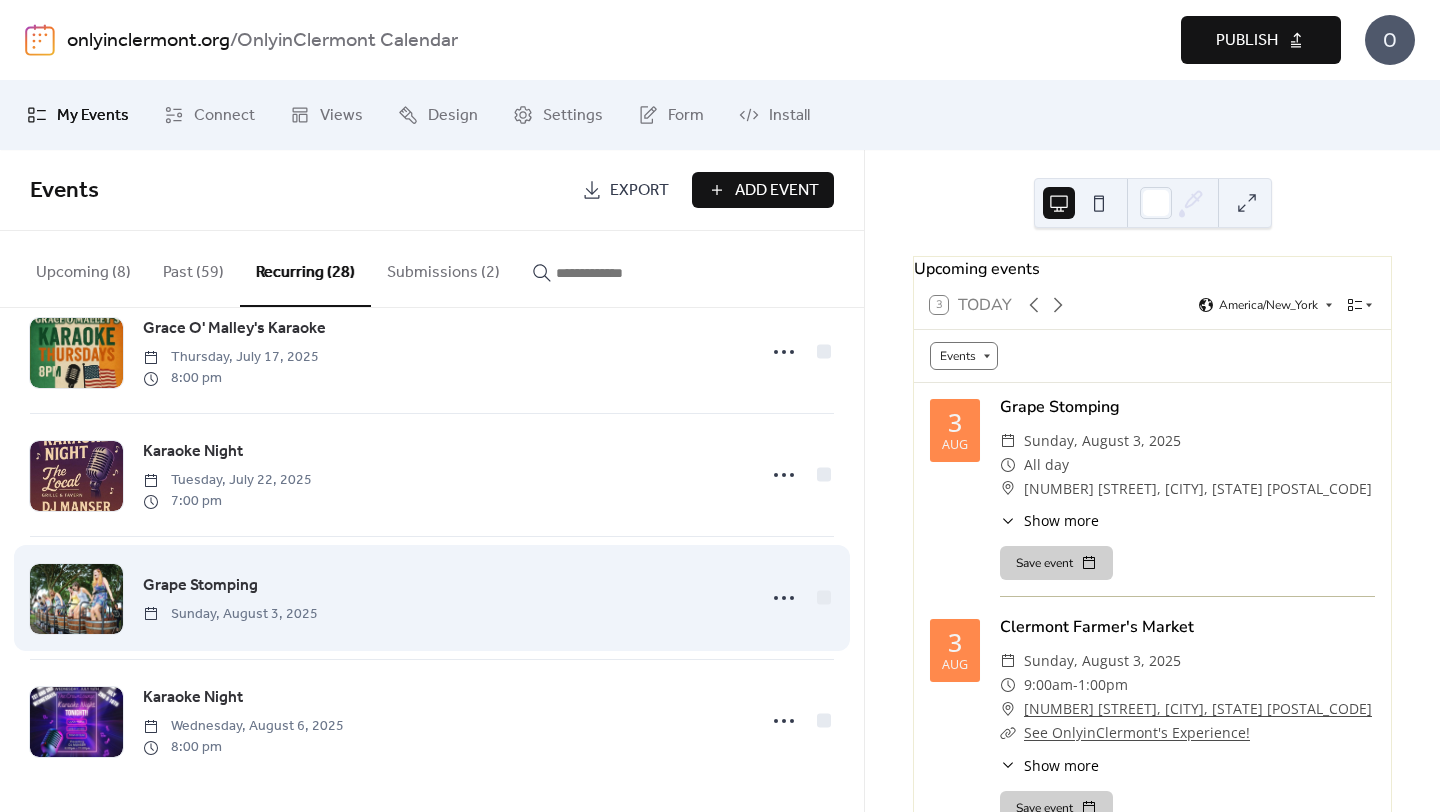 click on "Grape Stomping" at bounding box center [200, 586] 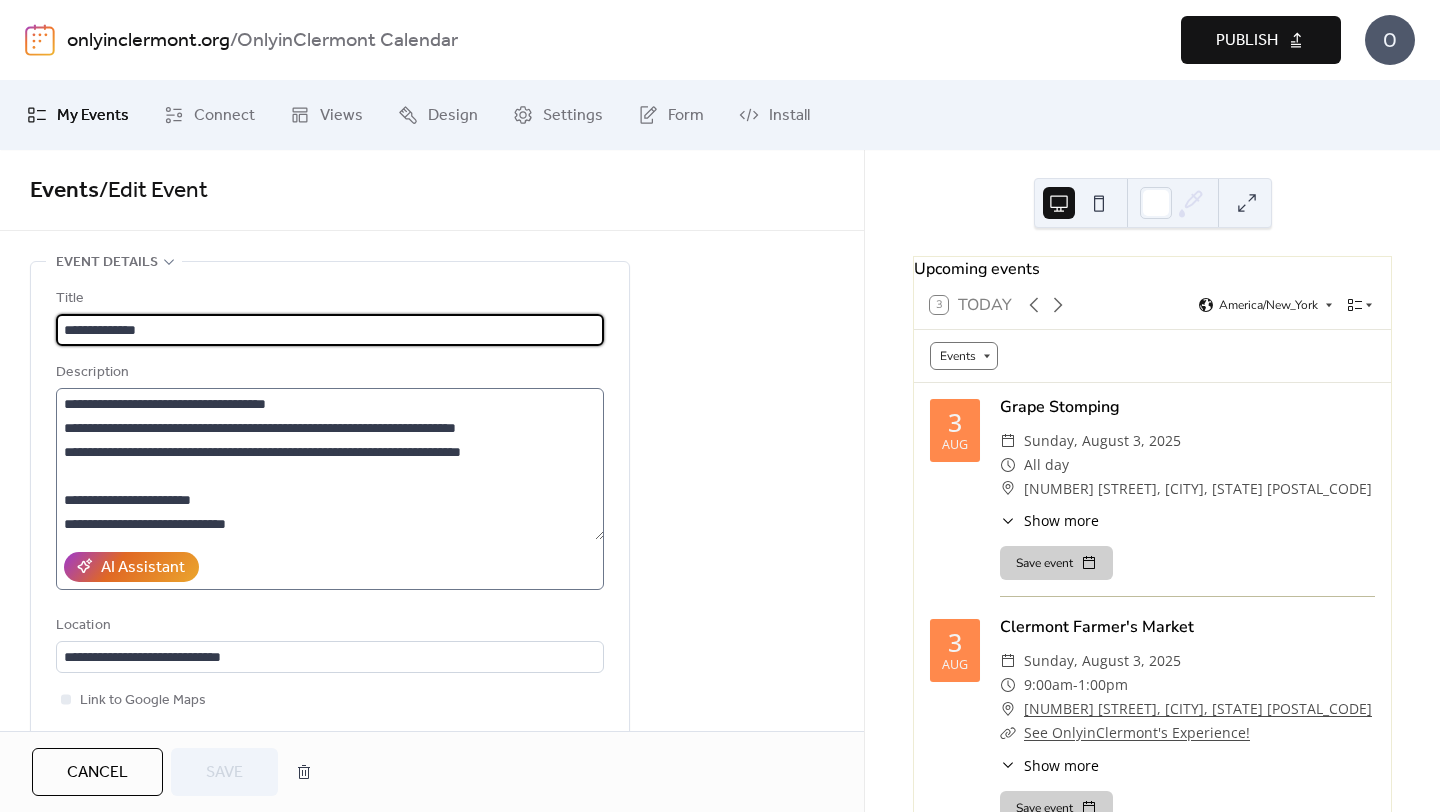 scroll, scrollTop: 216, scrollLeft: 0, axis: vertical 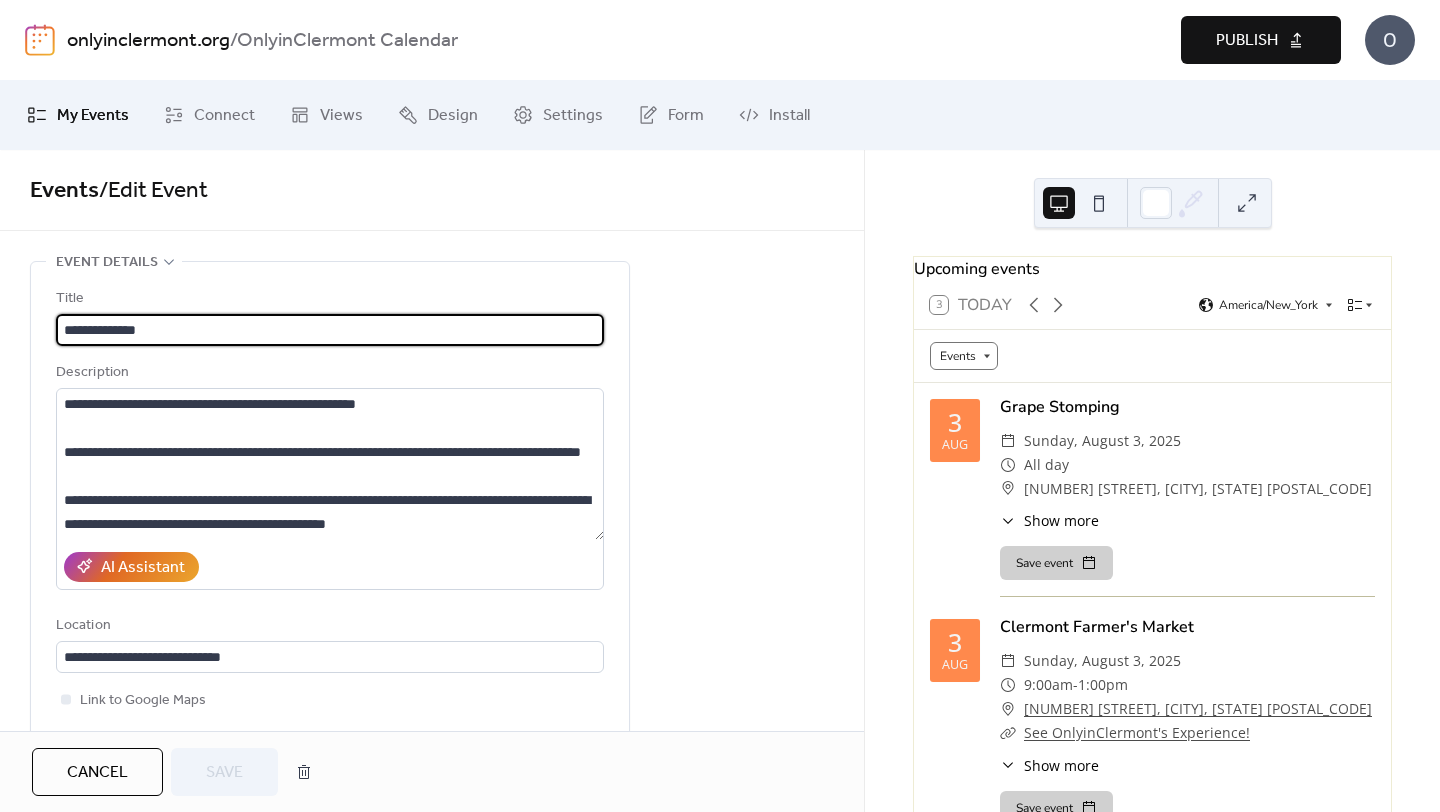 click on "Publish" at bounding box center (1247, 41) 